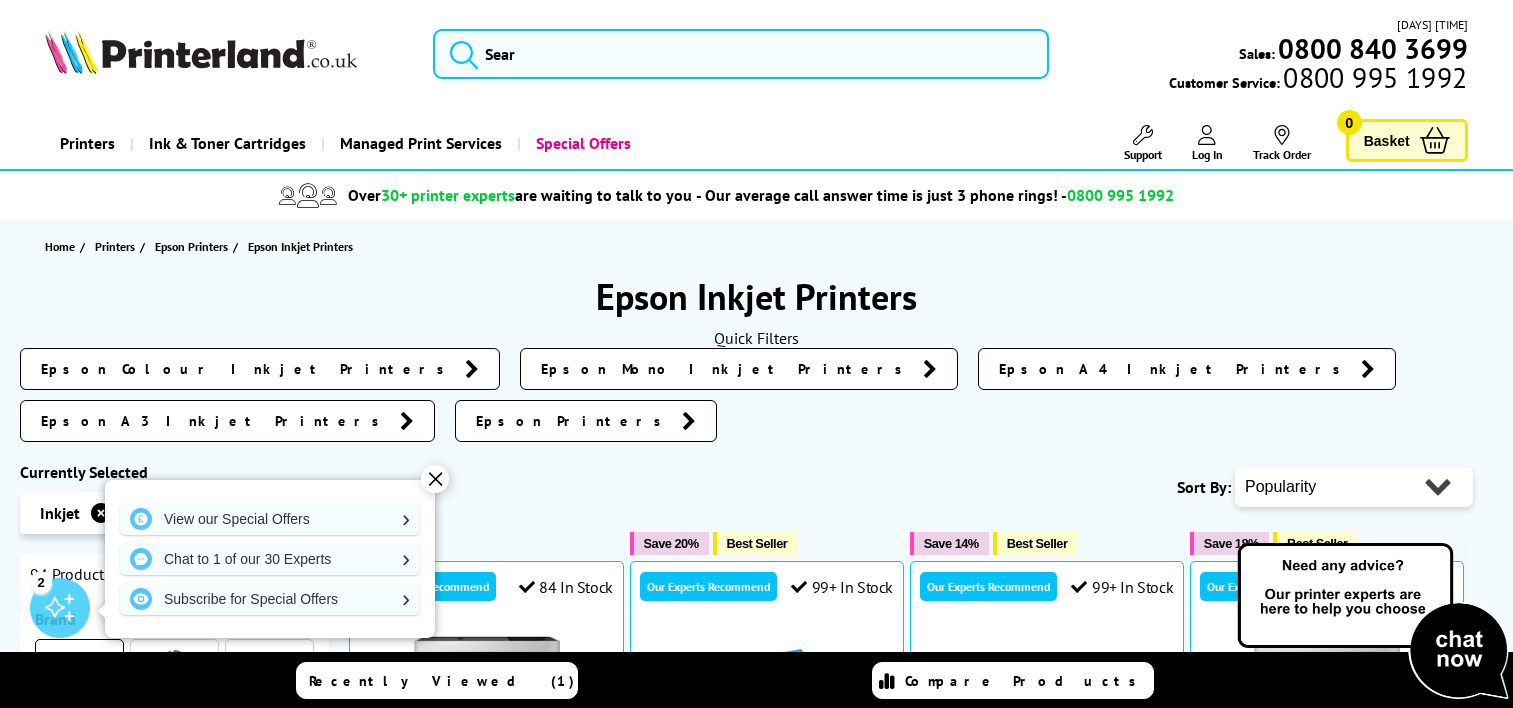 scroll, scrollTop: 0, scrollLeft: 0, axis: both 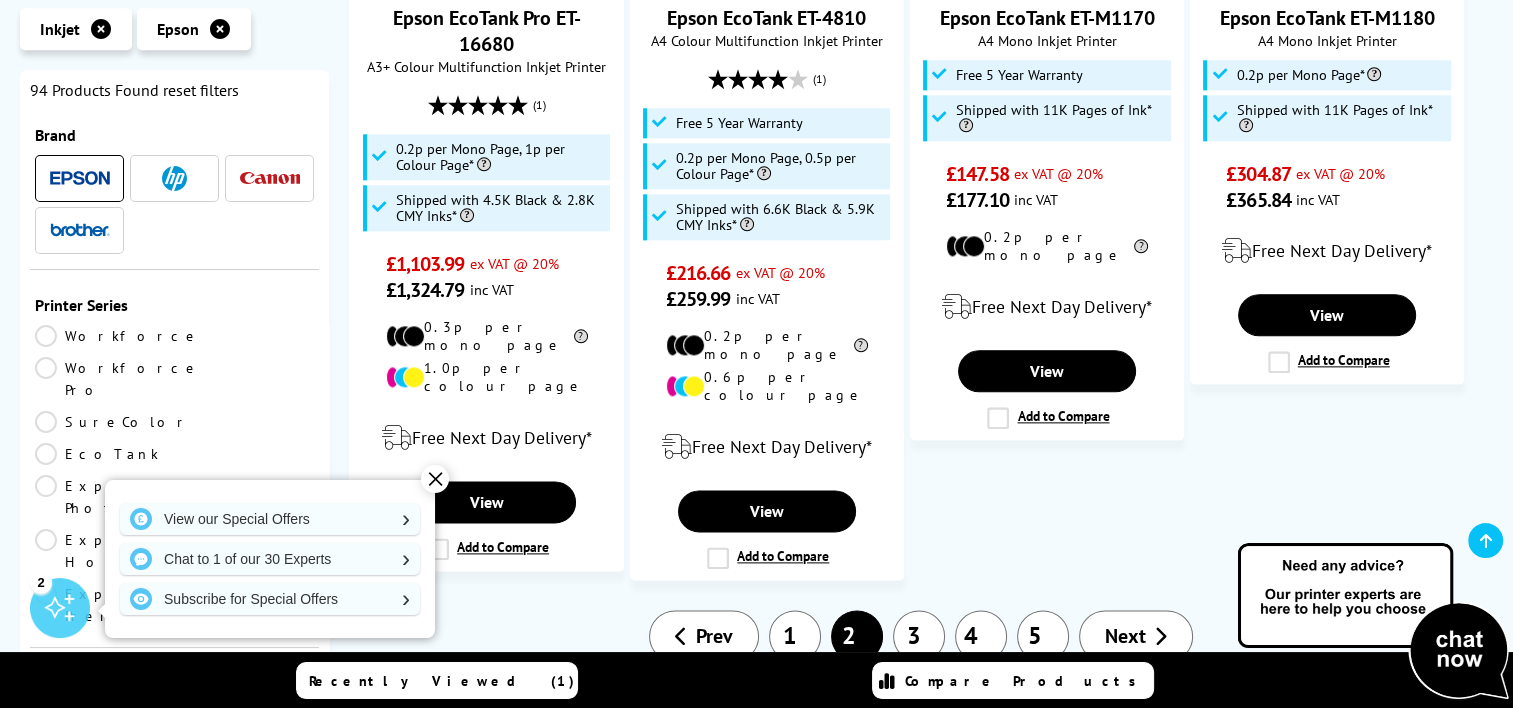 click on "3" at bounding box center (919, 636) 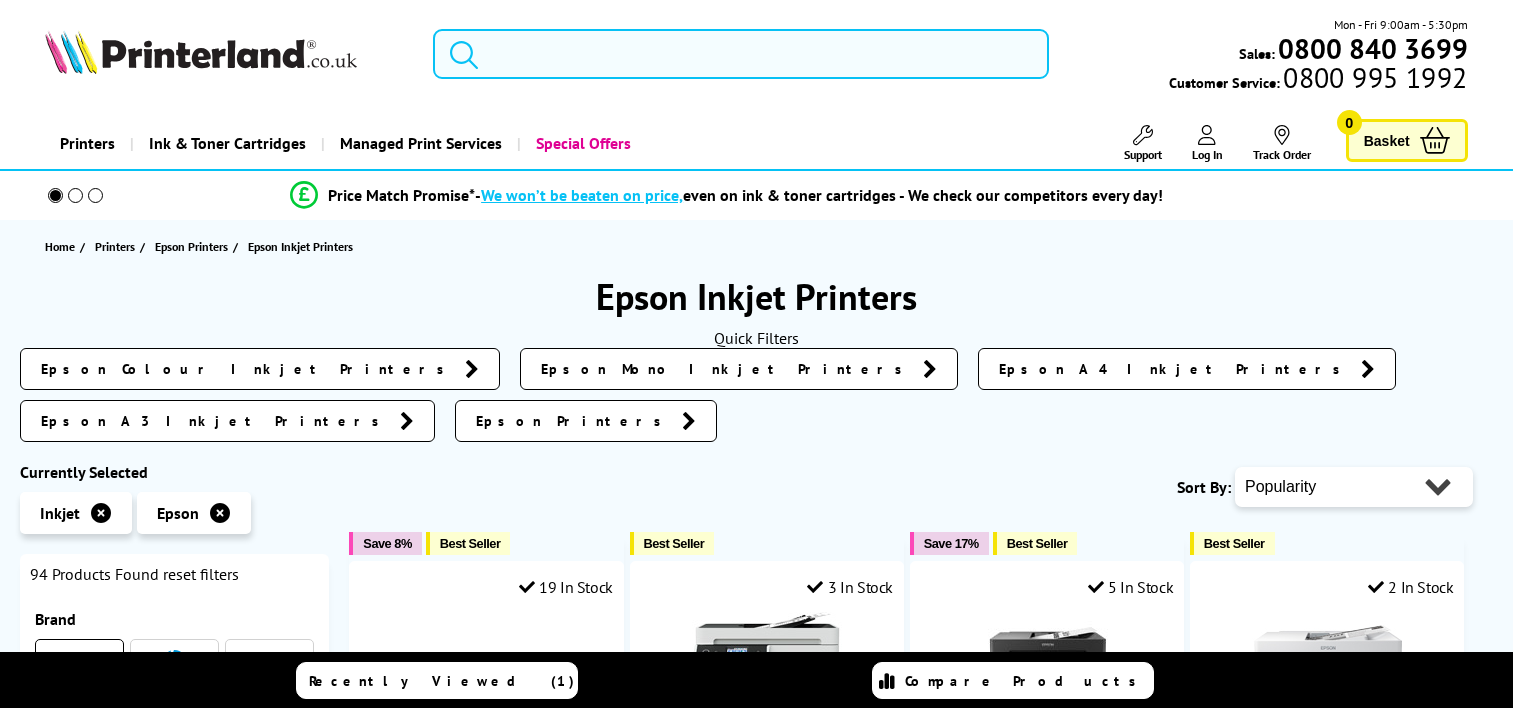 scroll, scrollTop: 0, scrollLeft: 0, axis: both 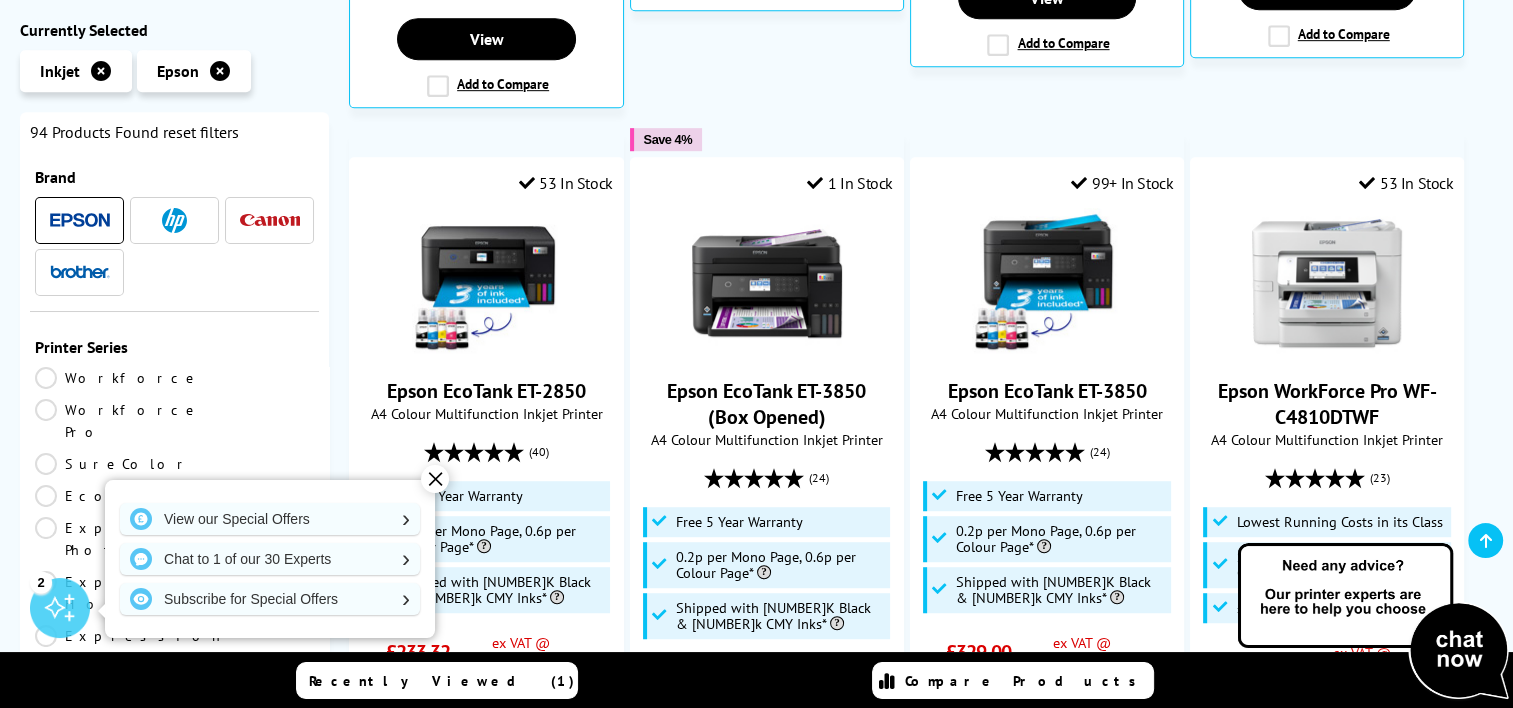 click on "✕" at bounding box center (435, 479) 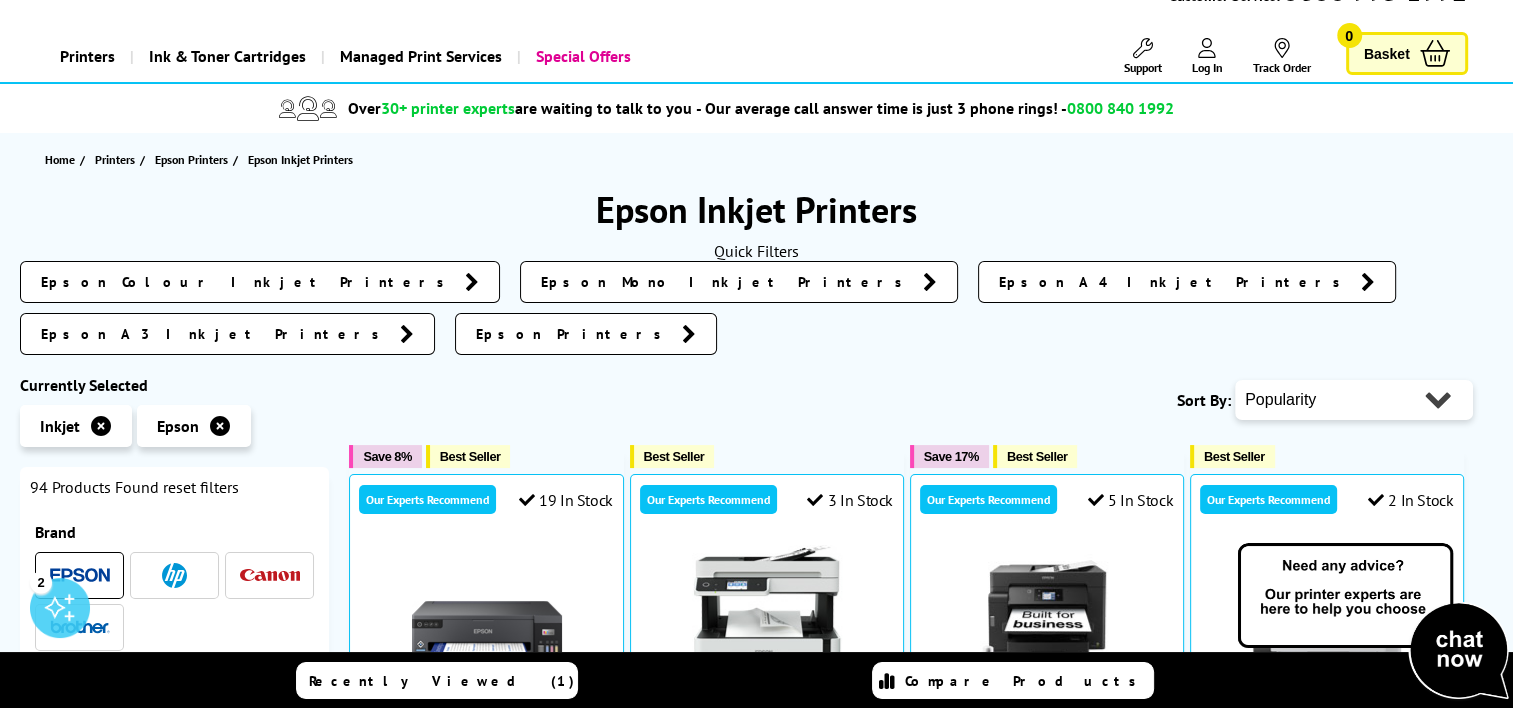 scroll, scrollTop: 0, scrollLeft: 0, axis: both 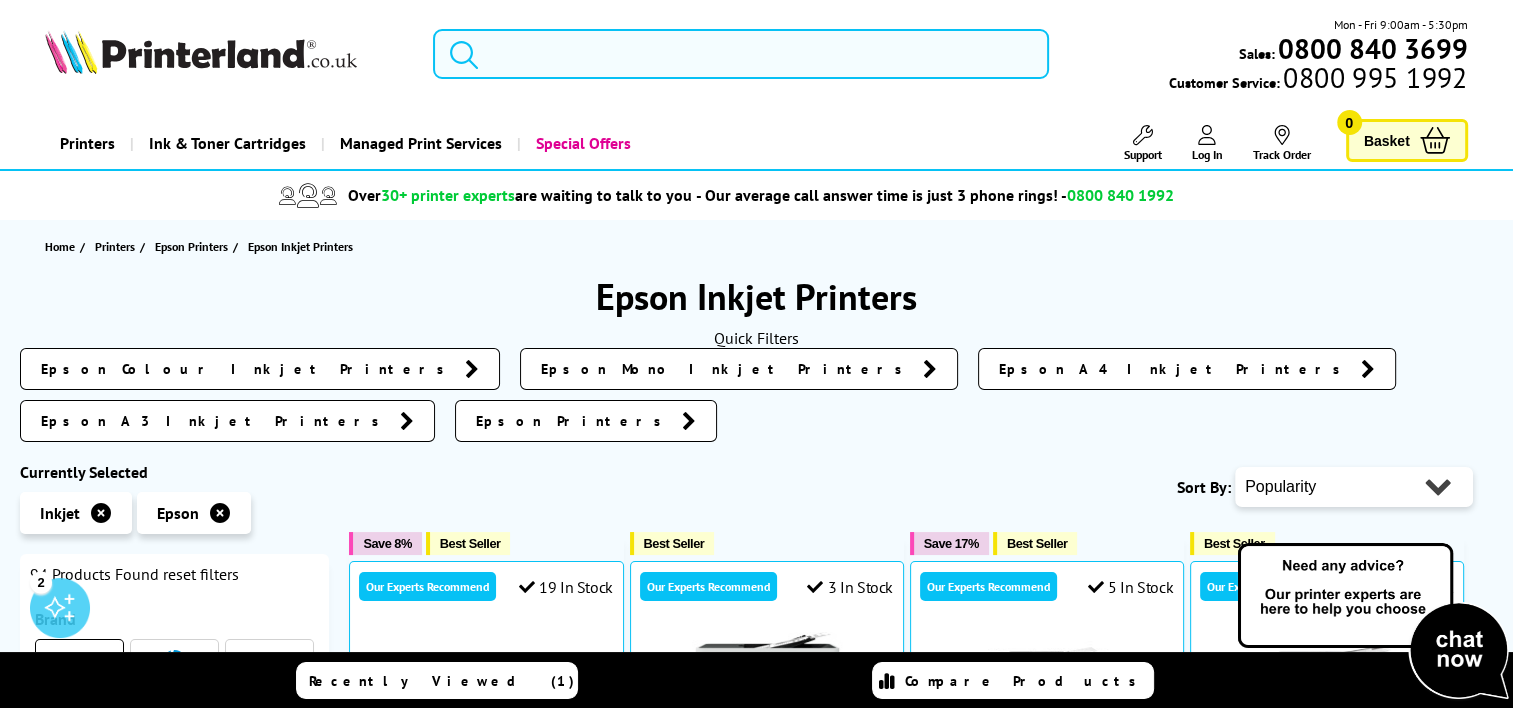 click at bounding box center [741, 54] 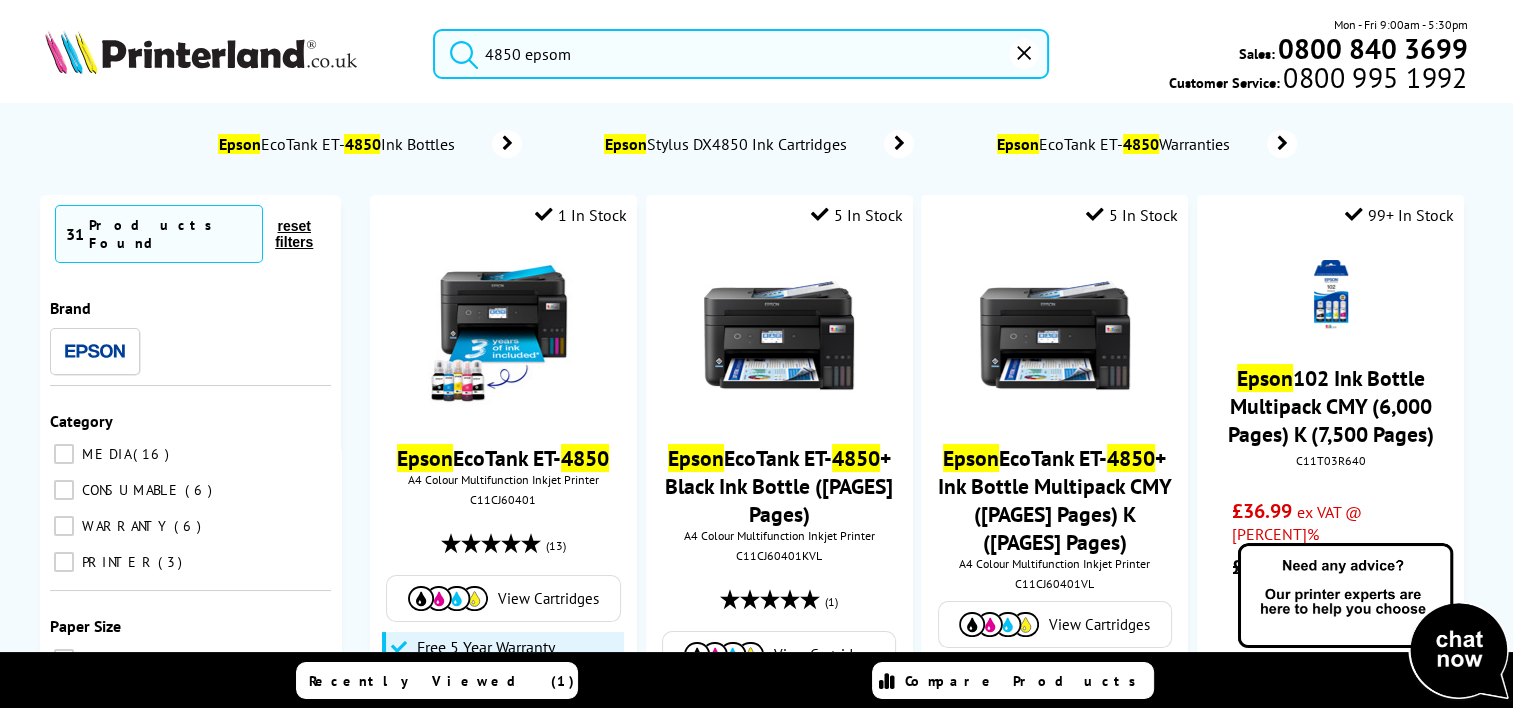 type on "4850 epsom" 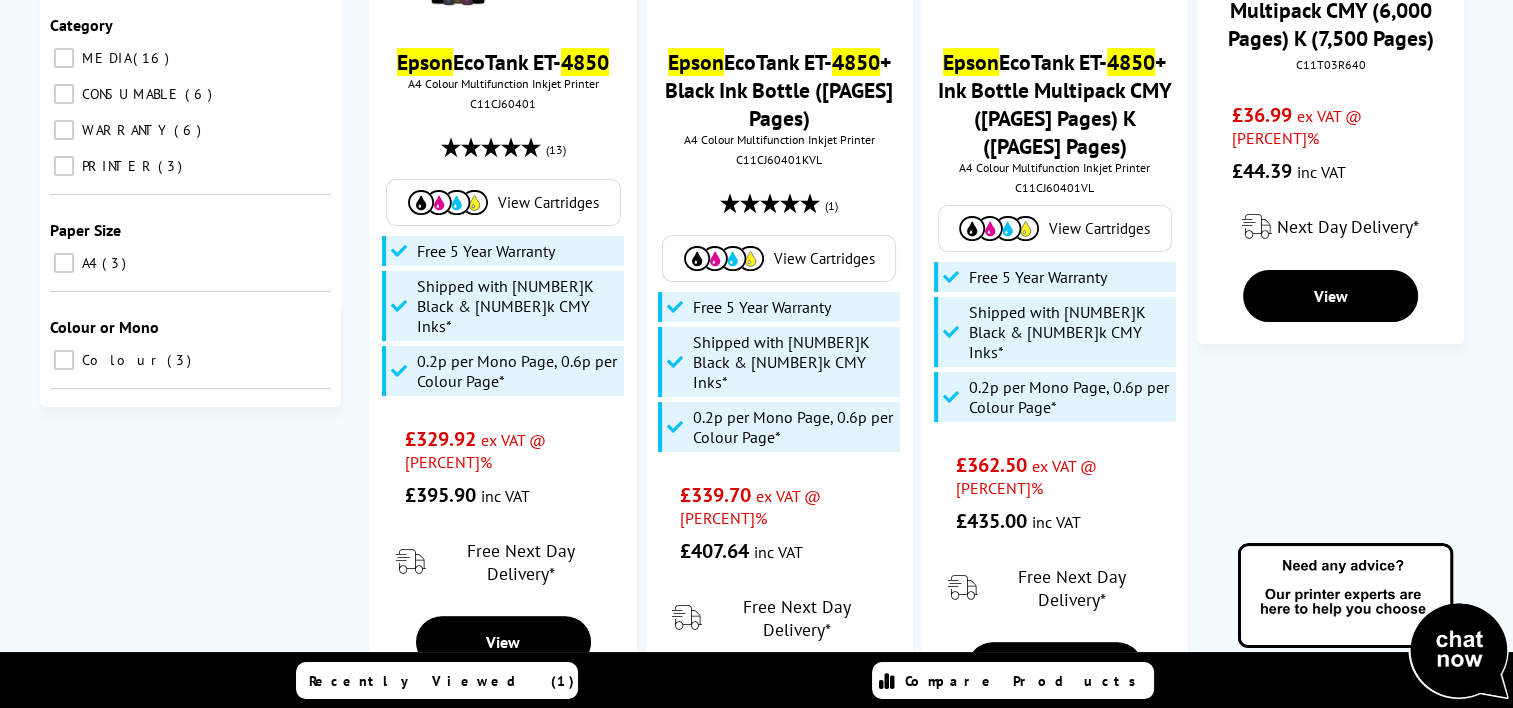 scroll, scrollTop: 398, scrollLeft: 0, axis: vertical 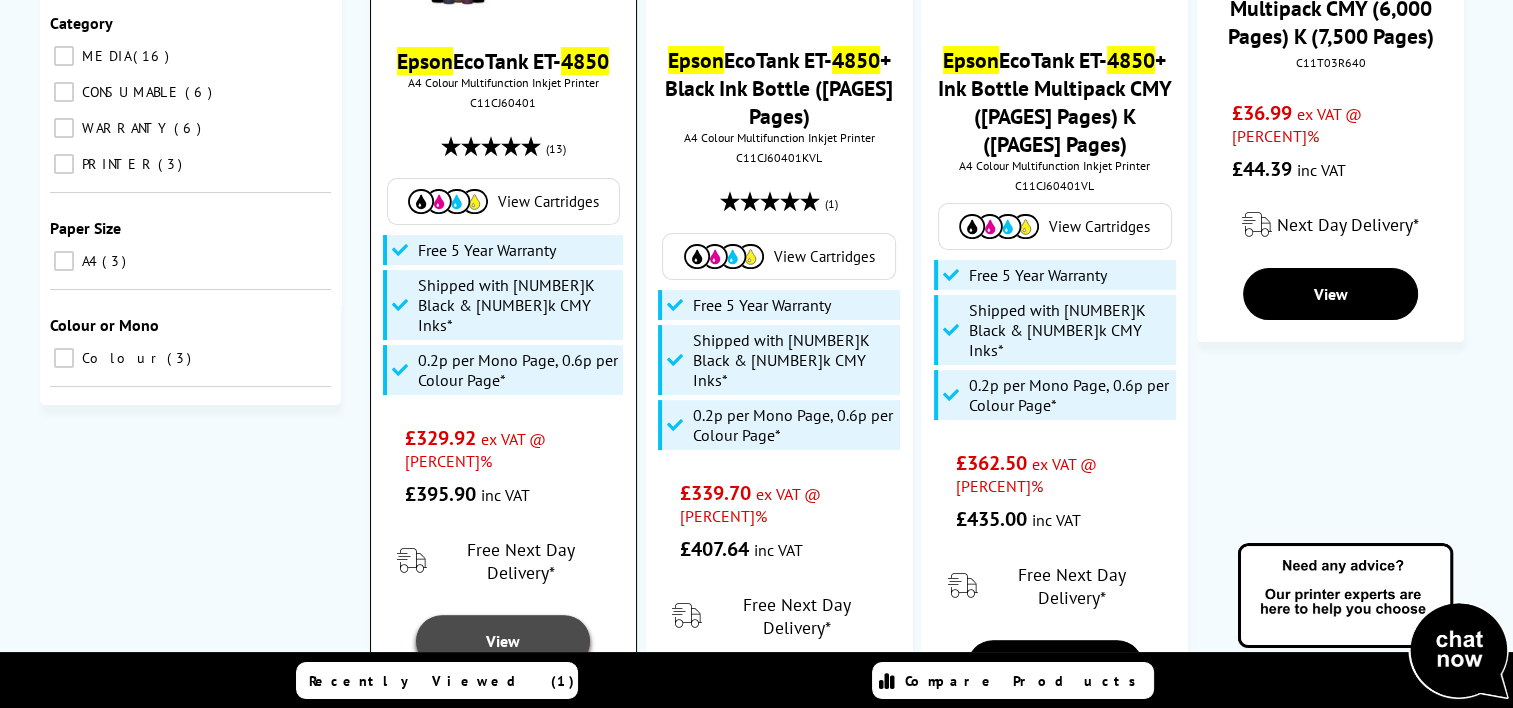 click on "View" at bounding box center (503, 641) 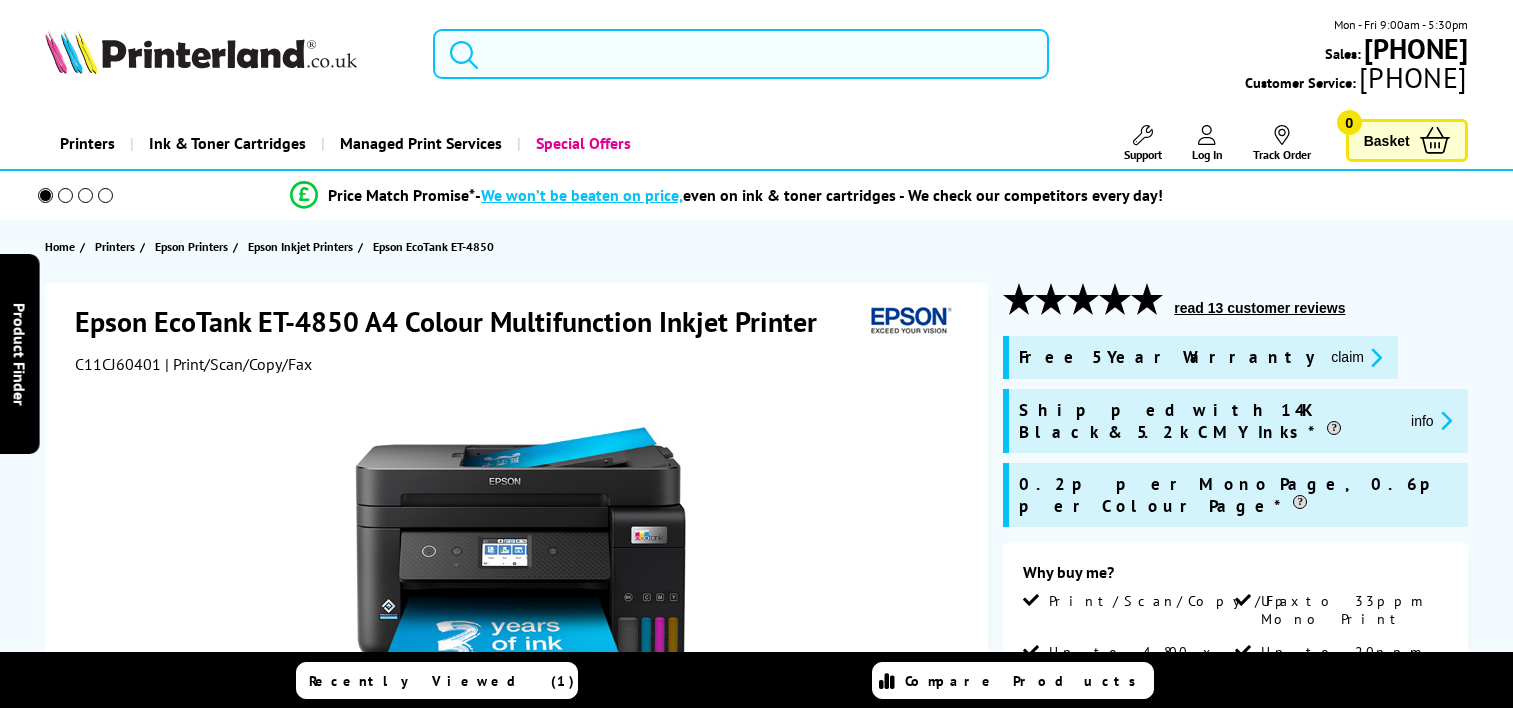 scroll, scrollTop: 0, scrollLeft: 0, axis: both 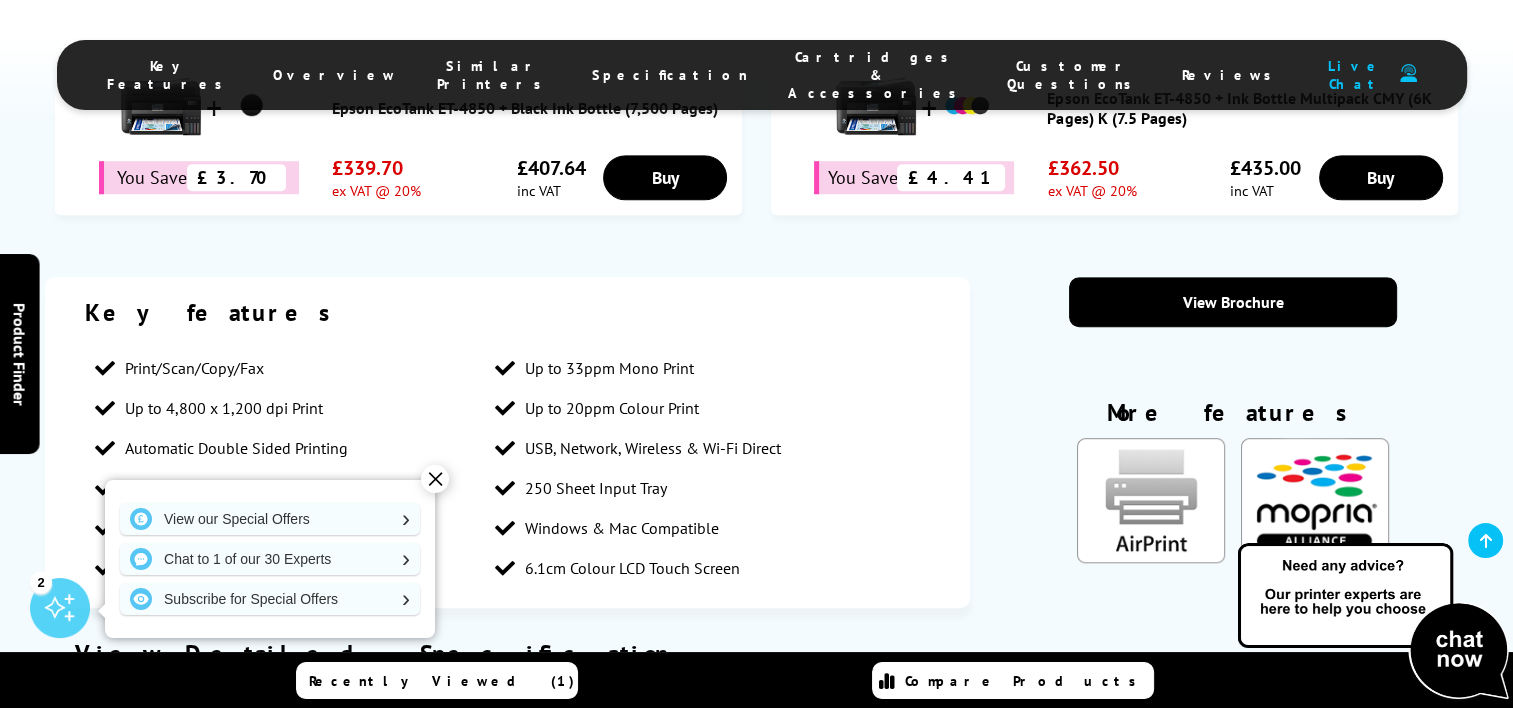 click on "Key features
Print/Scan/Copy/Fax
Up to 33ppm Mono Print
Up to 4,800 x 1,200 dpi Print
Up to 20ppm Colour Print
Automatic Double Sided Printing
USB, Network, Wireless & Wi-Fi Direct
As Fast as 9 Seconds First page
250 Sheet Input Tray
30 Sheet ADF
Windows & Mac Compatible
Up to 33.6Kbps Fax
6.1cm Colour LCD Touch Screen
Media Handling" at bounding box center (756, 703) 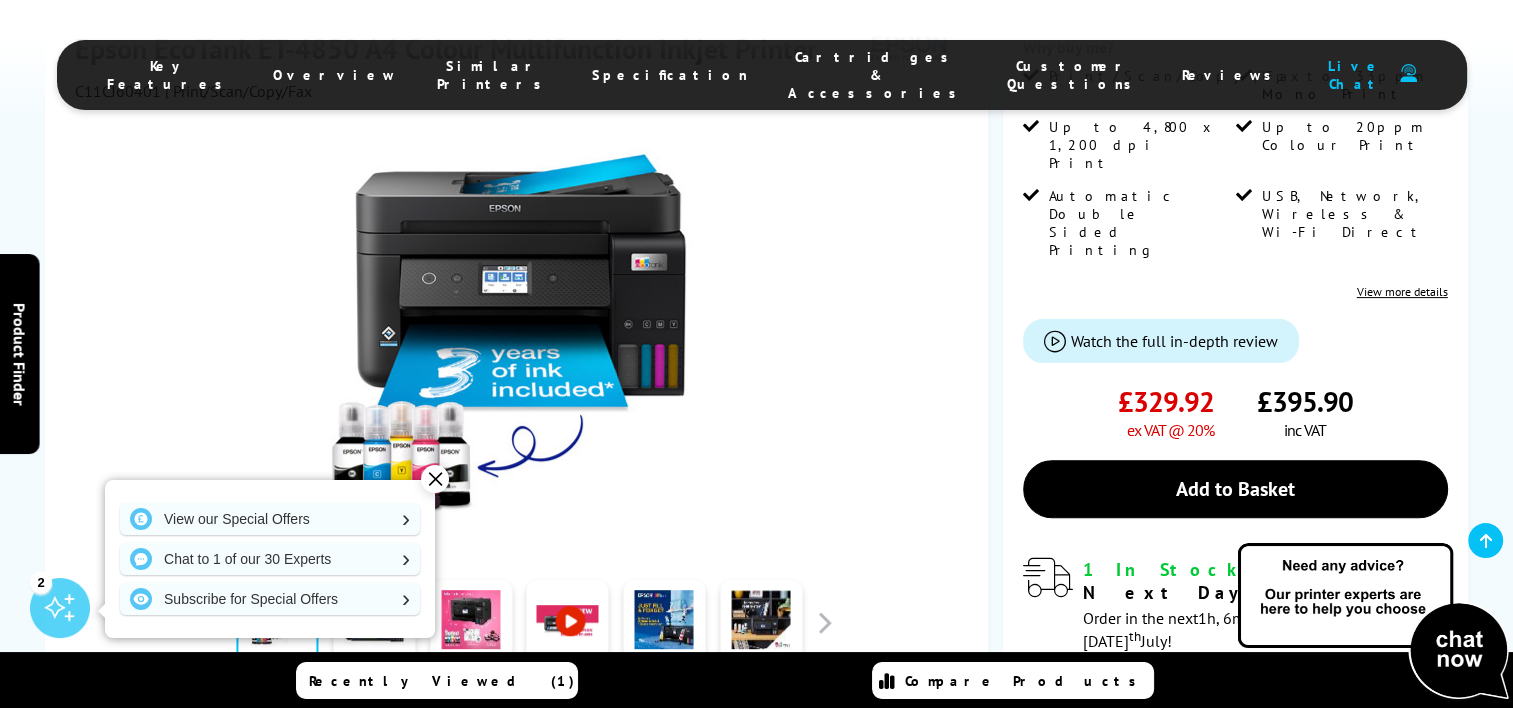 scroll, scrollTop: 516, scrollLeft: 0, axis: vertical 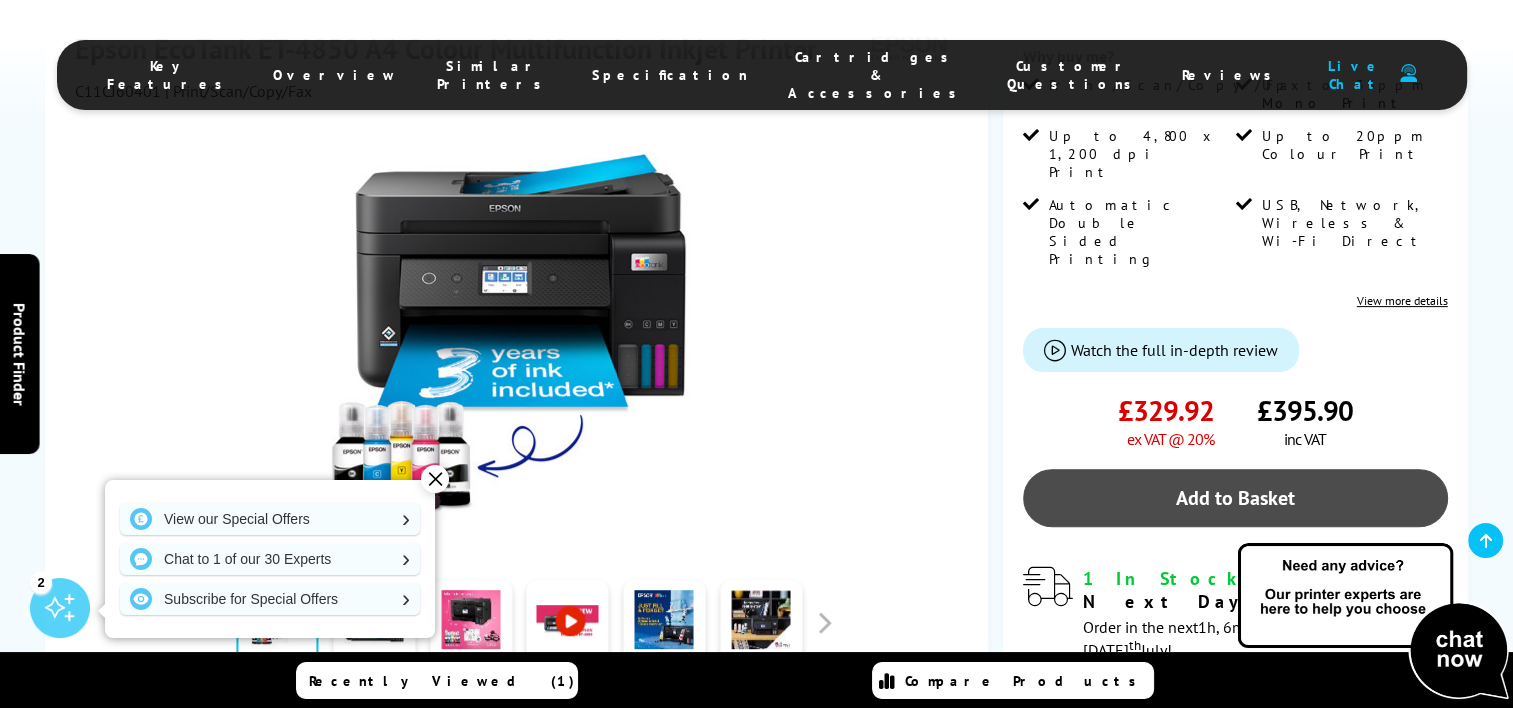 click on "Add to Basket" at bounding box center [1235, 498] 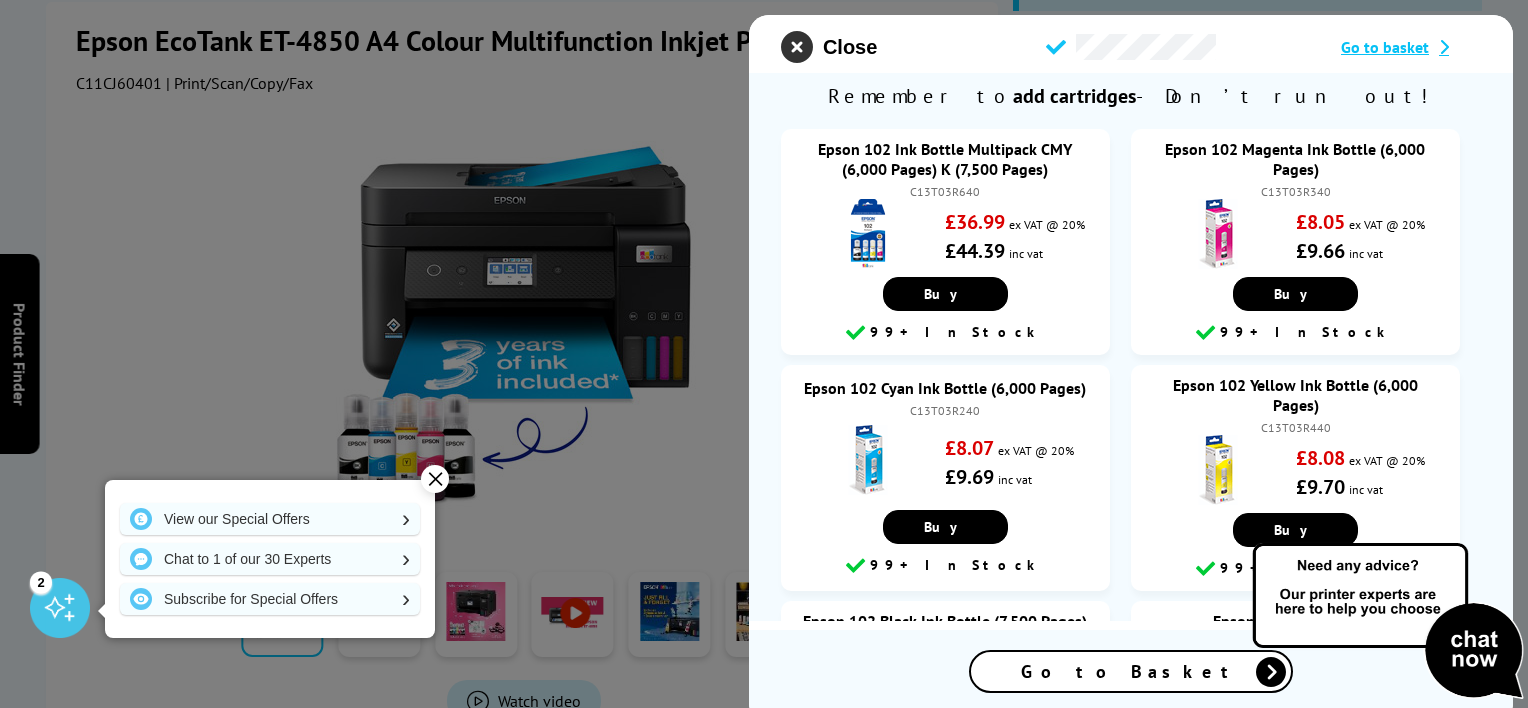 click at bounding box center (797, 47) 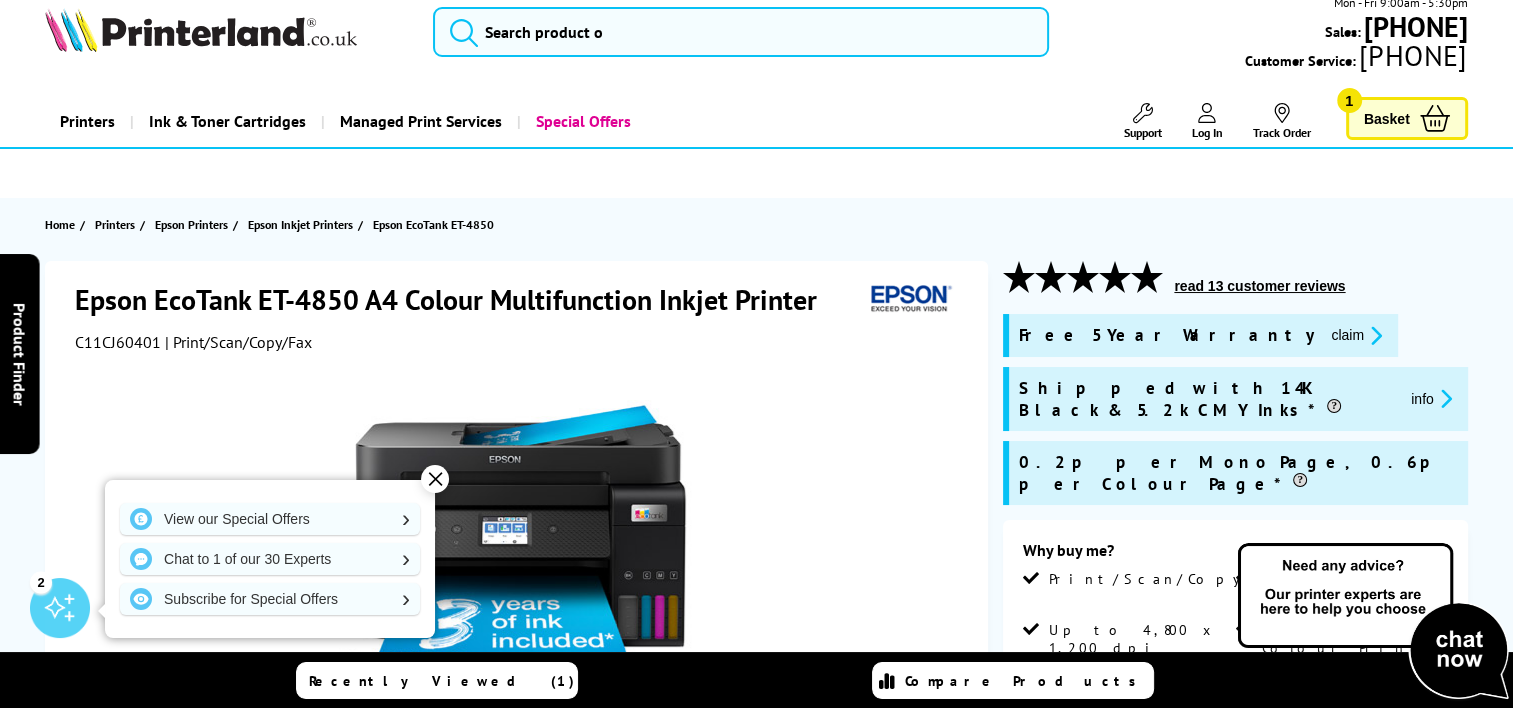 scroll, scrollTop: 0, scrollLeft: 0, axis: both 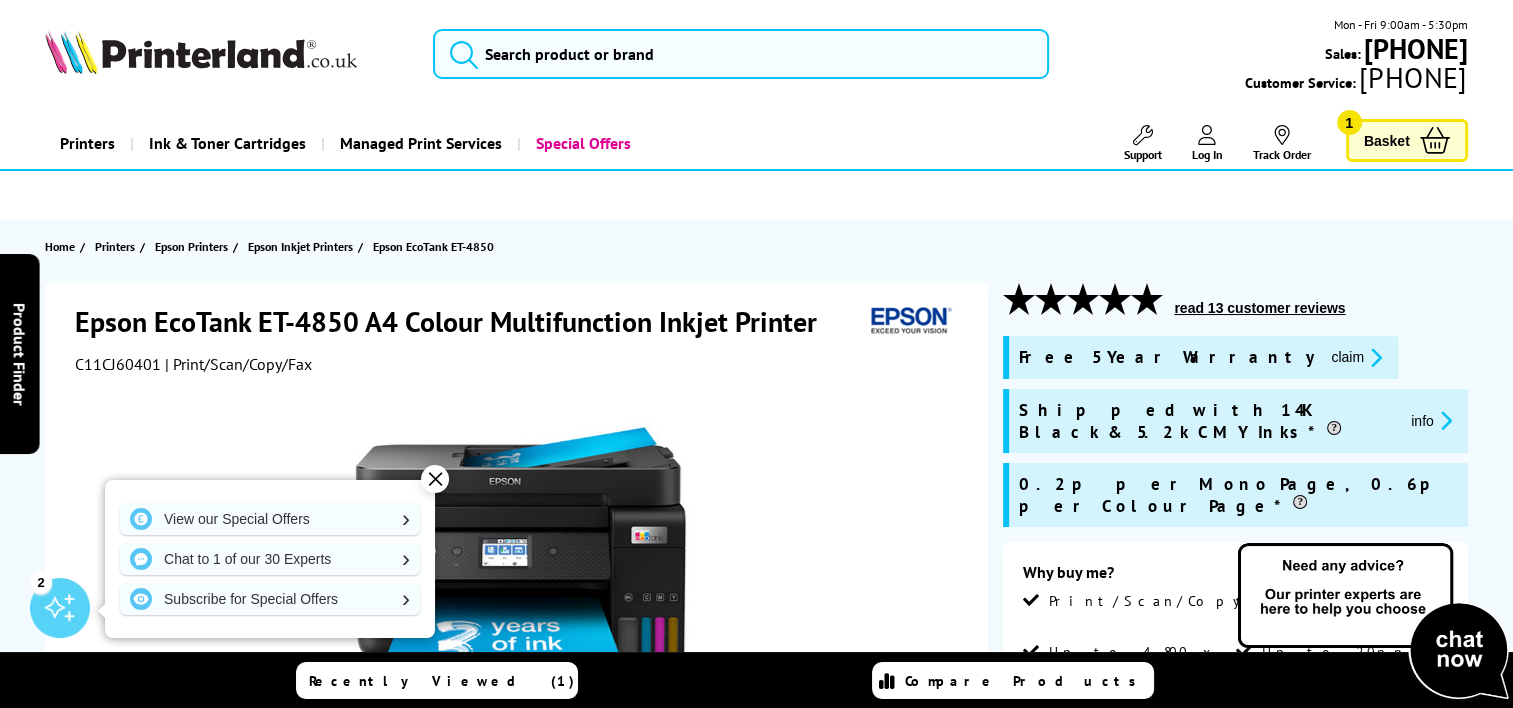click on "Basket" at bounding box center (1387, 140) 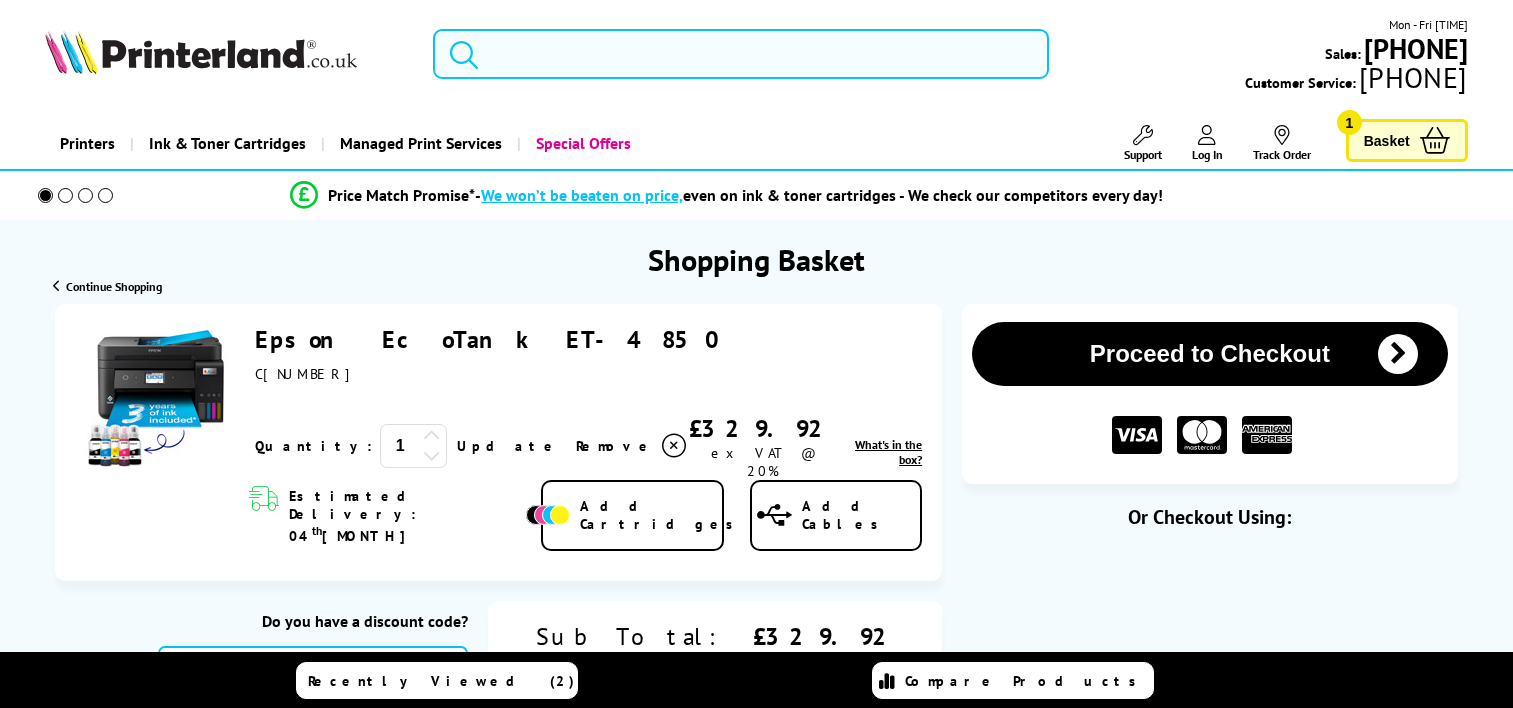 scroll, scrollTop: 0, scrollLeft: 0, axis: both 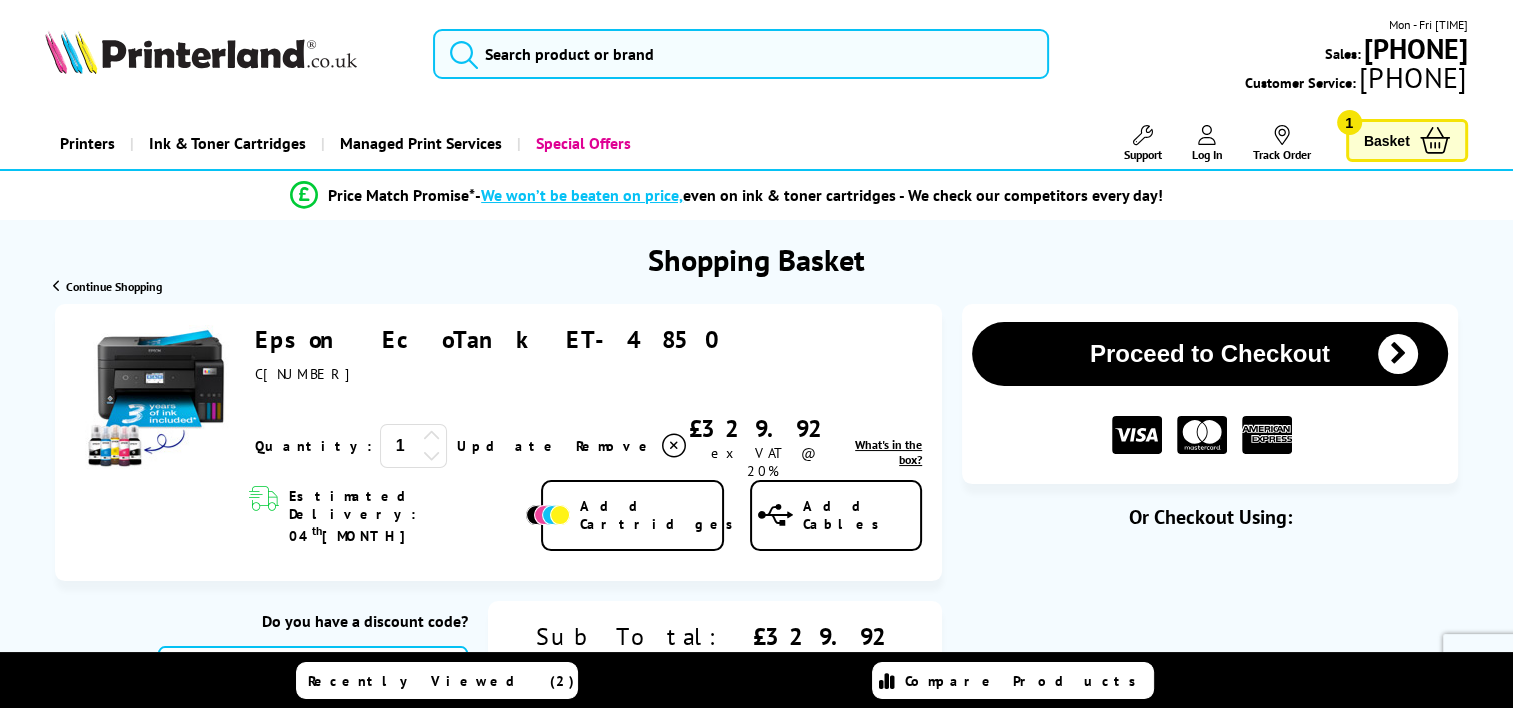 click at bounding box center [1398, 354] 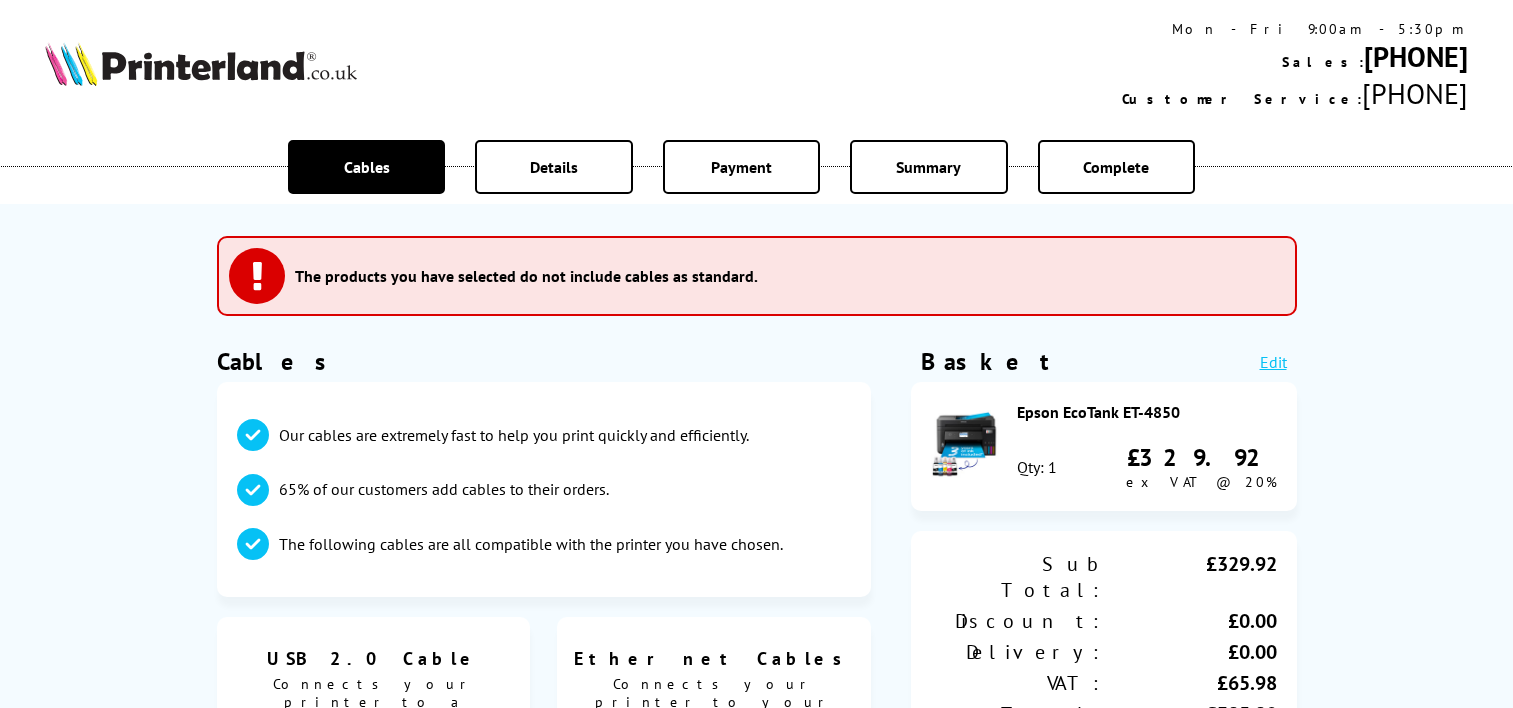 scroll, scrollTop: 0, scrollLeft: 0, axis: both 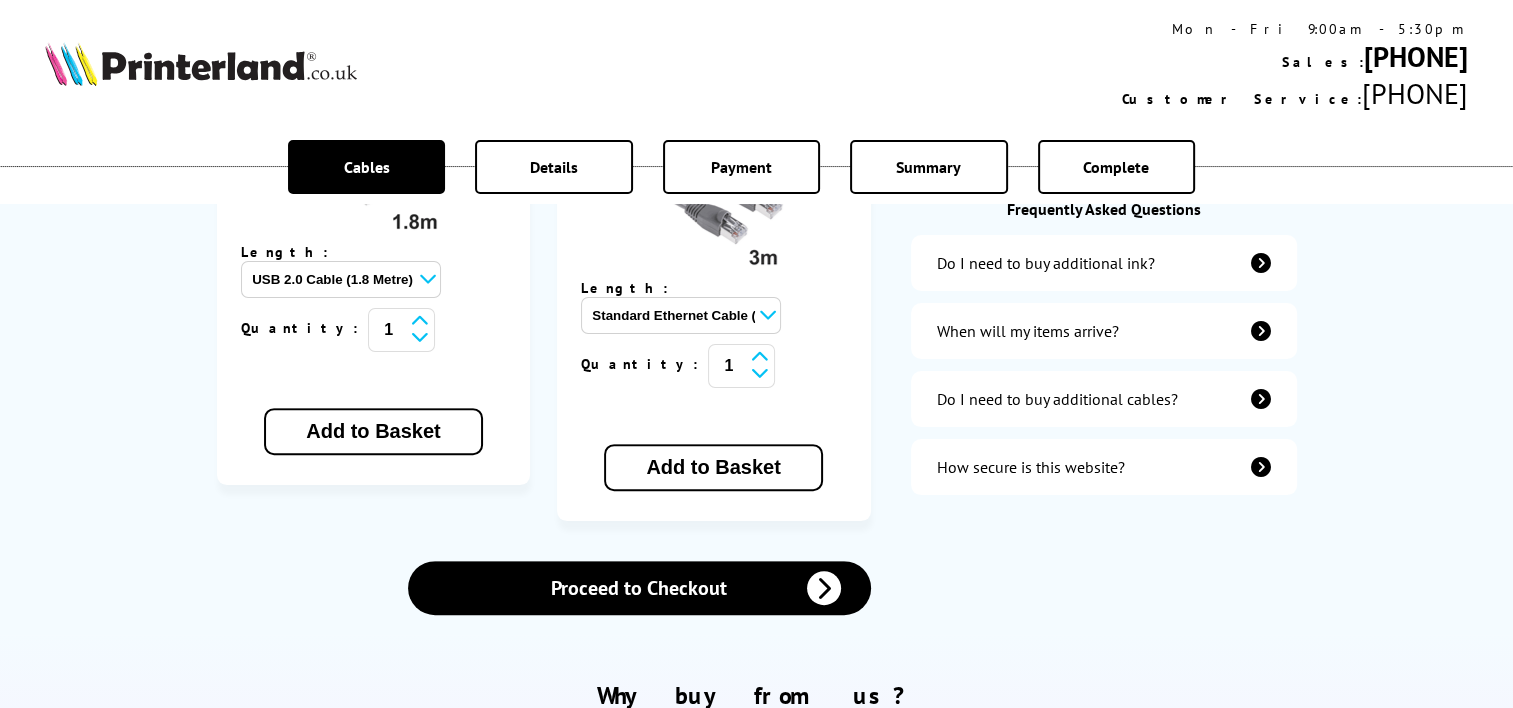 click on "Do I need to buy additional cables?" at bounding box center [1104, 399] 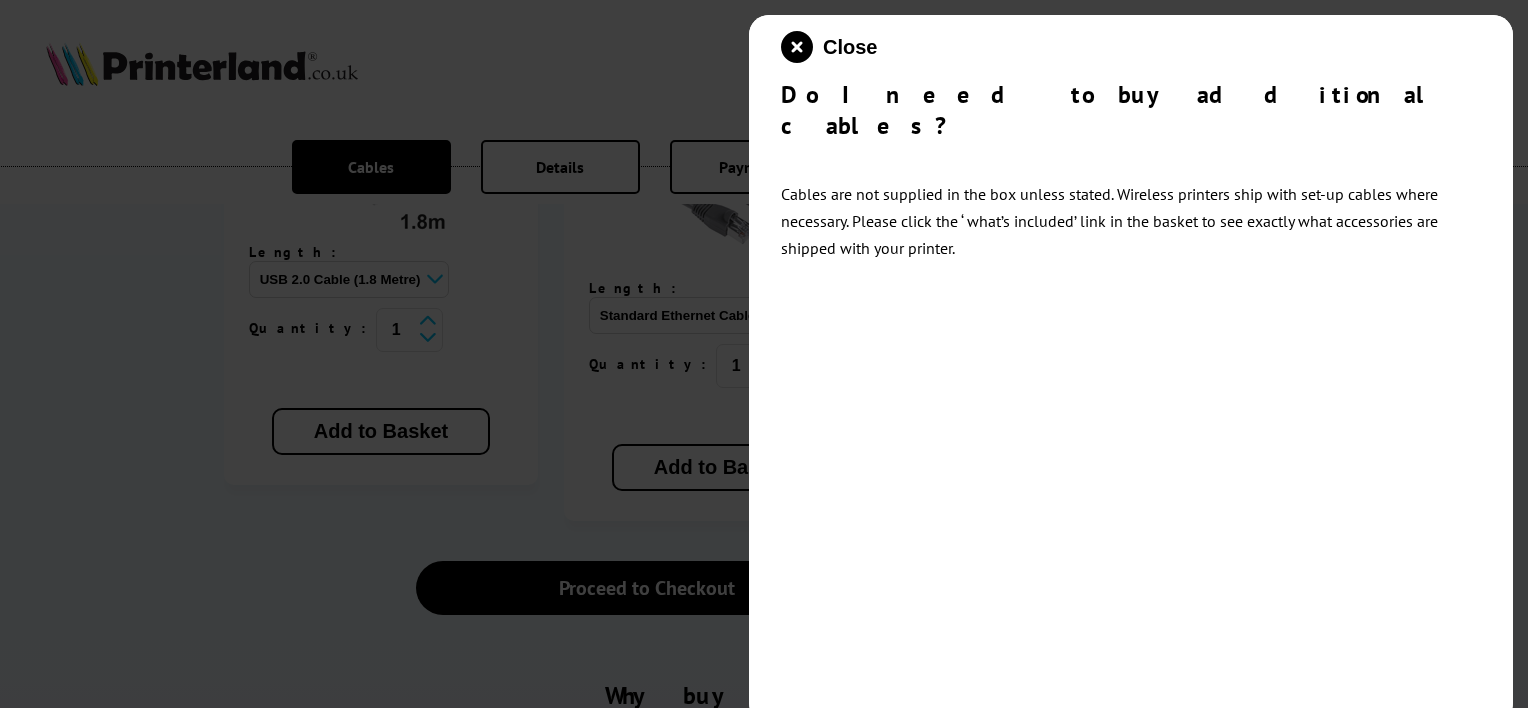 click at bounding box center [764, 354] 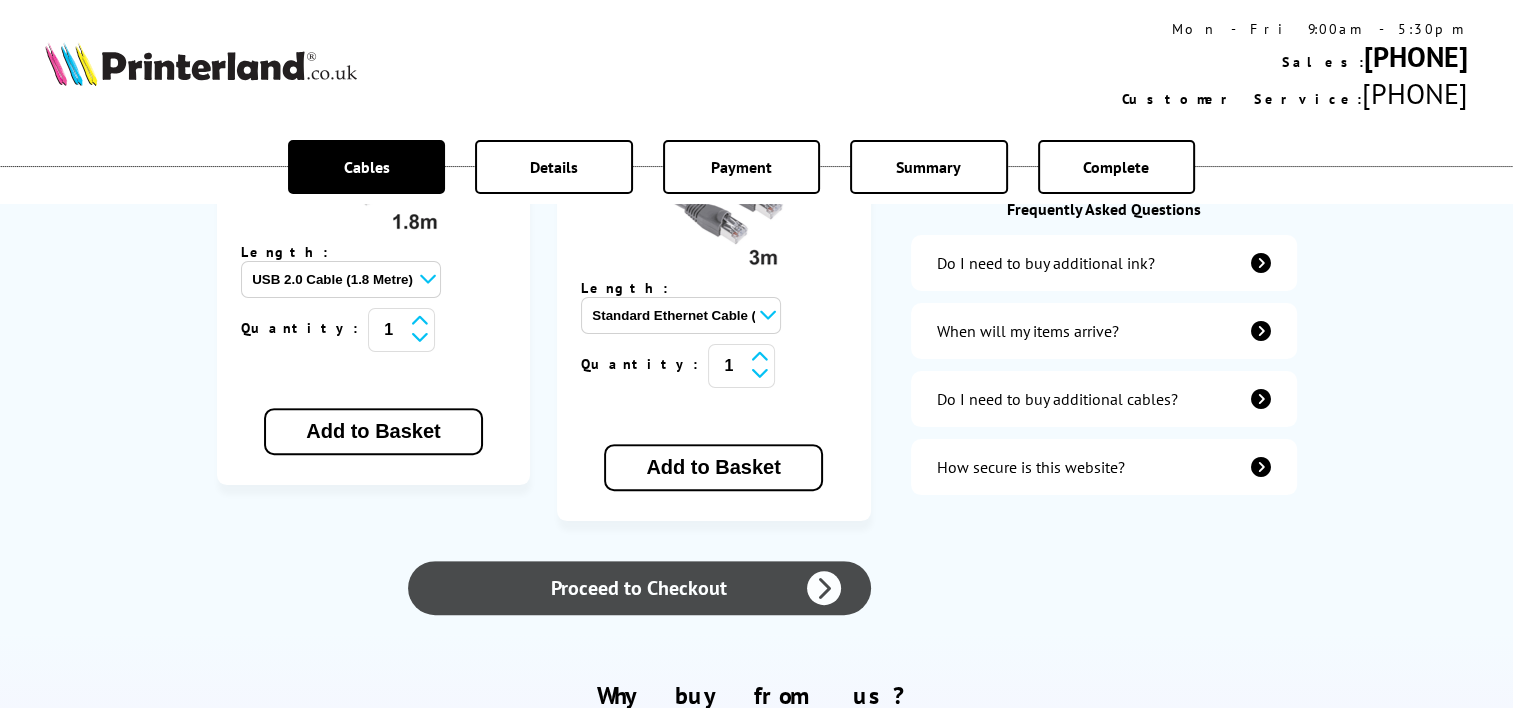 click at bounding box center (824, 588) 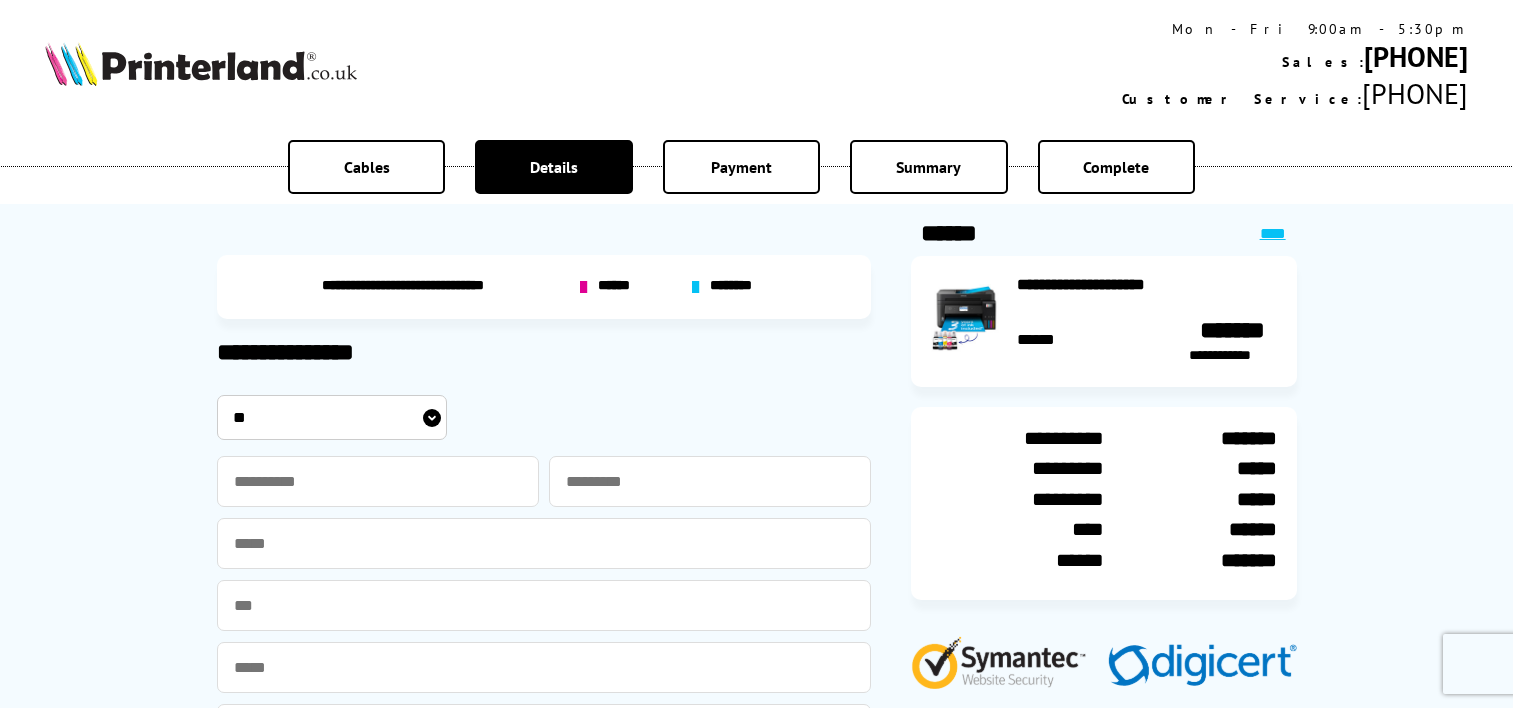 scroll, scrollTop: 0, scrollLeft: 0, axis: both 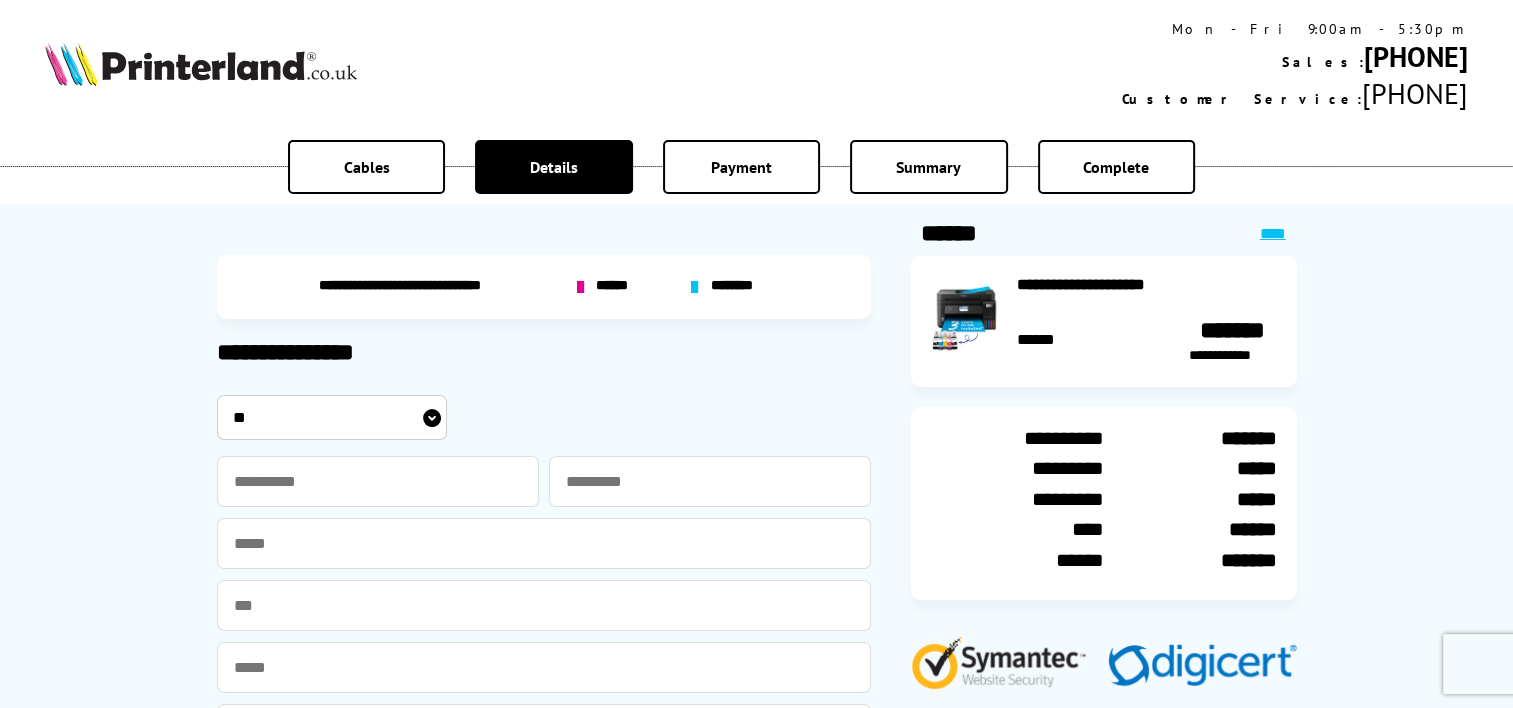click on "**
***
****
**" at bounding box center [332, 417] 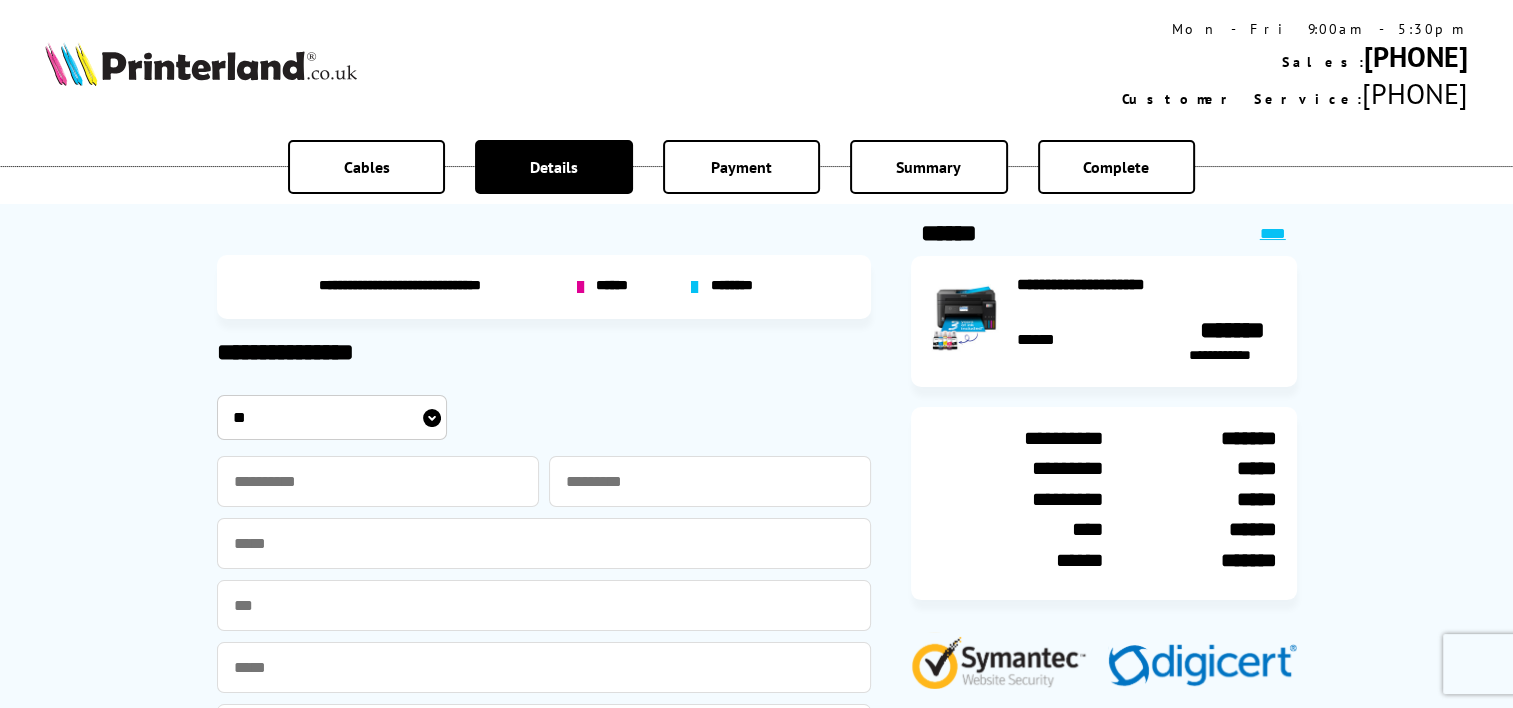 select on "****" 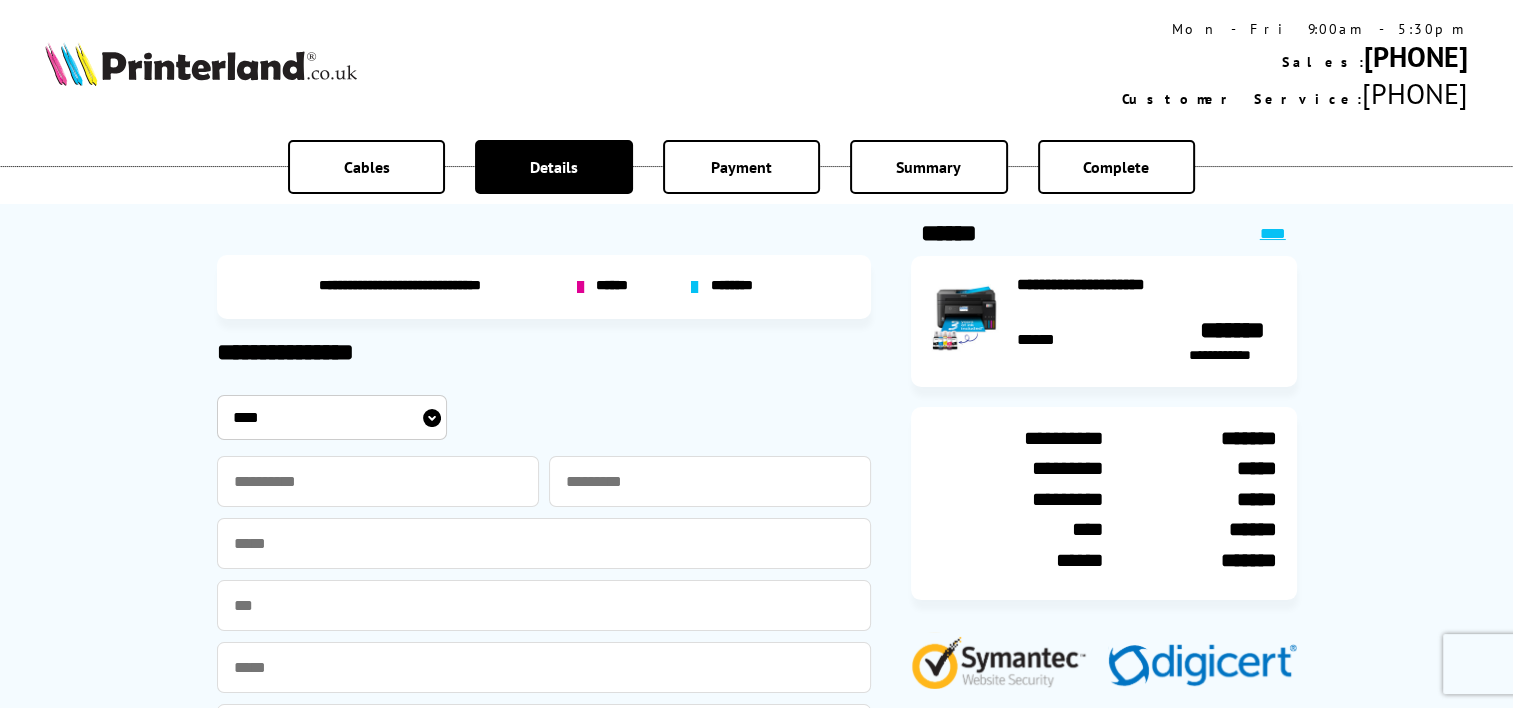 click on "**
***
****
**" at bounding box center (332, 417) 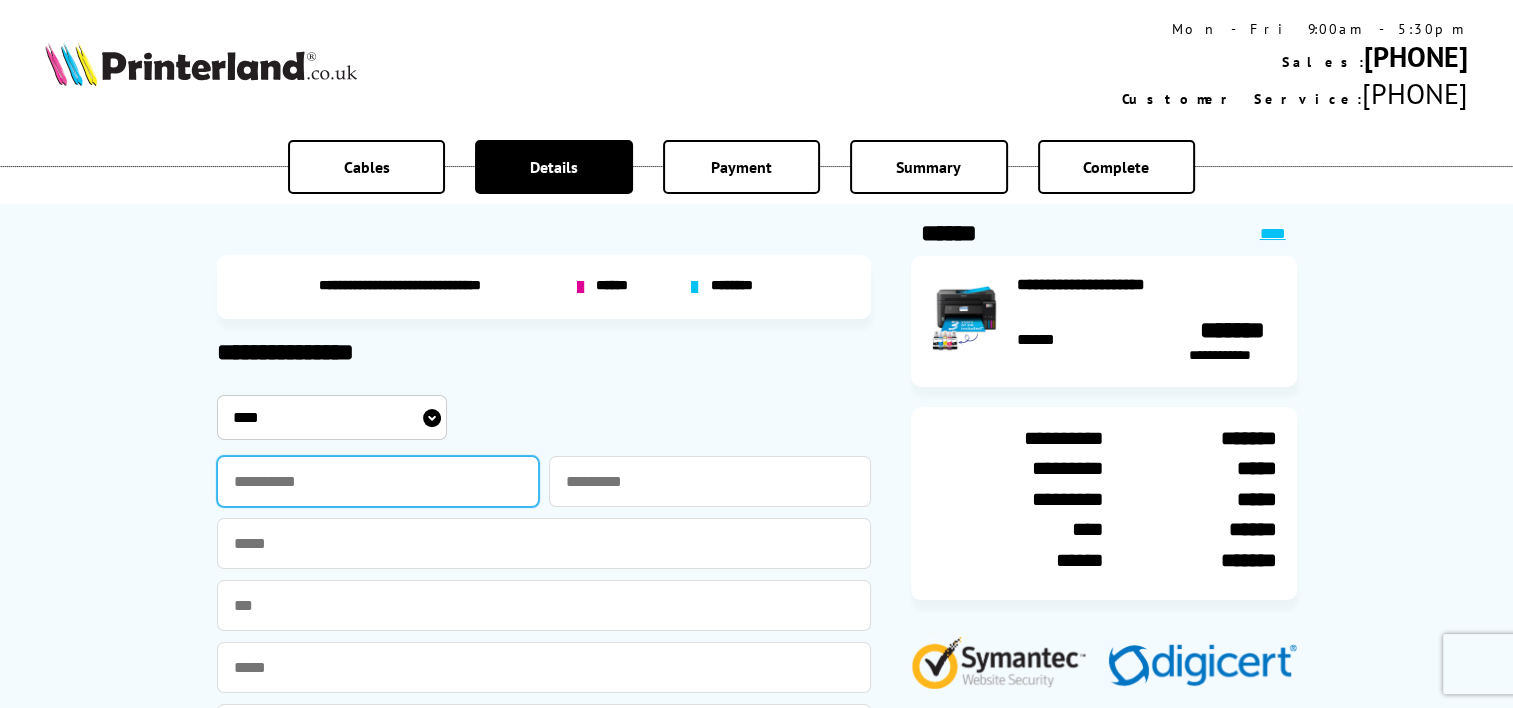 click at bounding box center (378, 481) 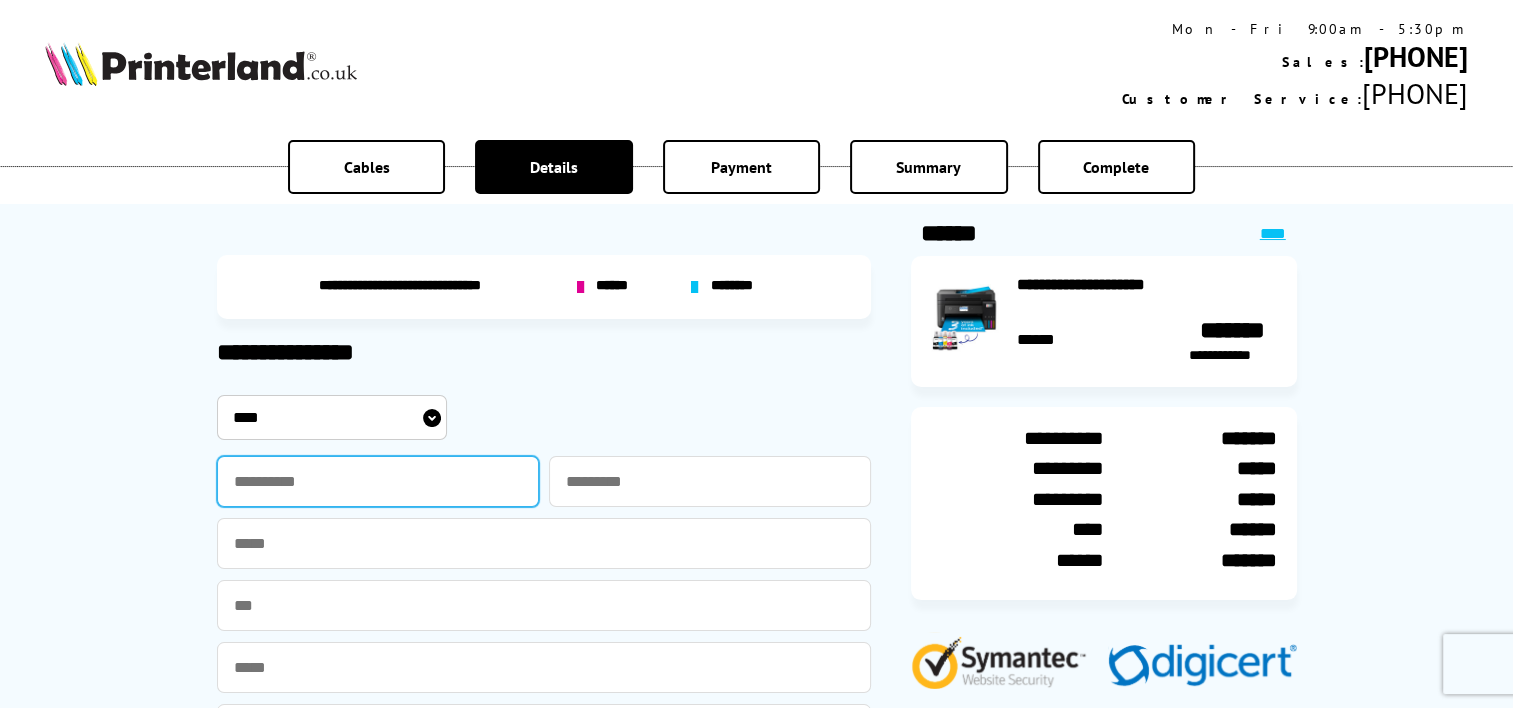 type on "****" 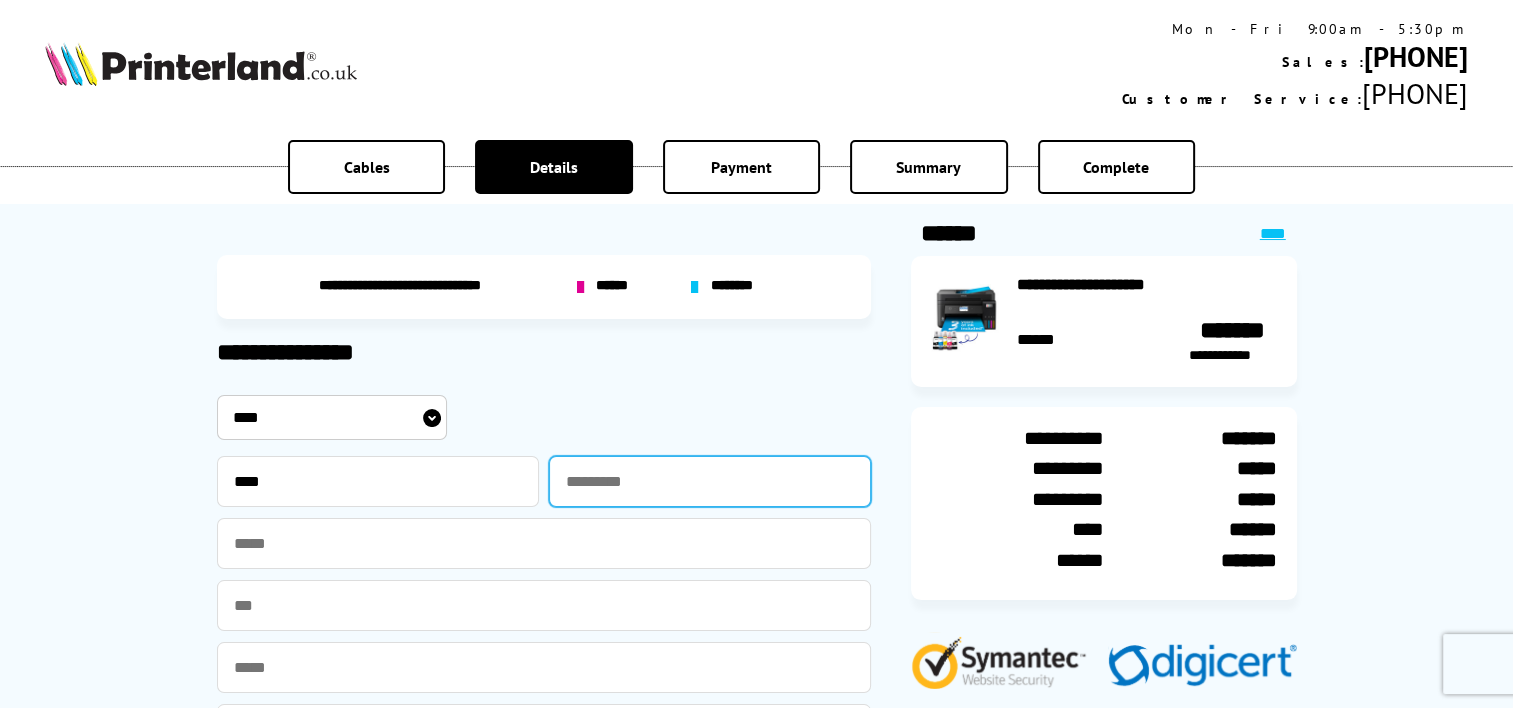 type on "******" 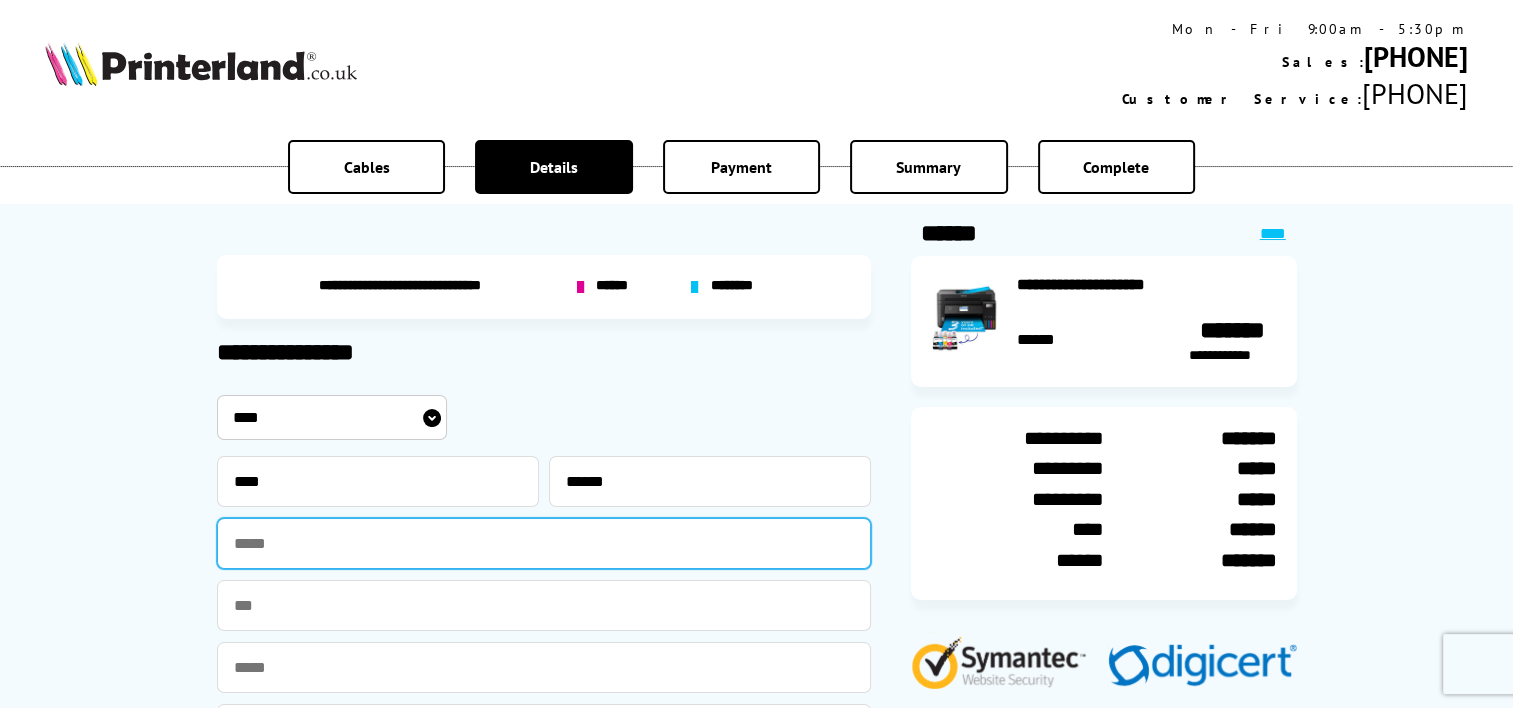 type on "**********" 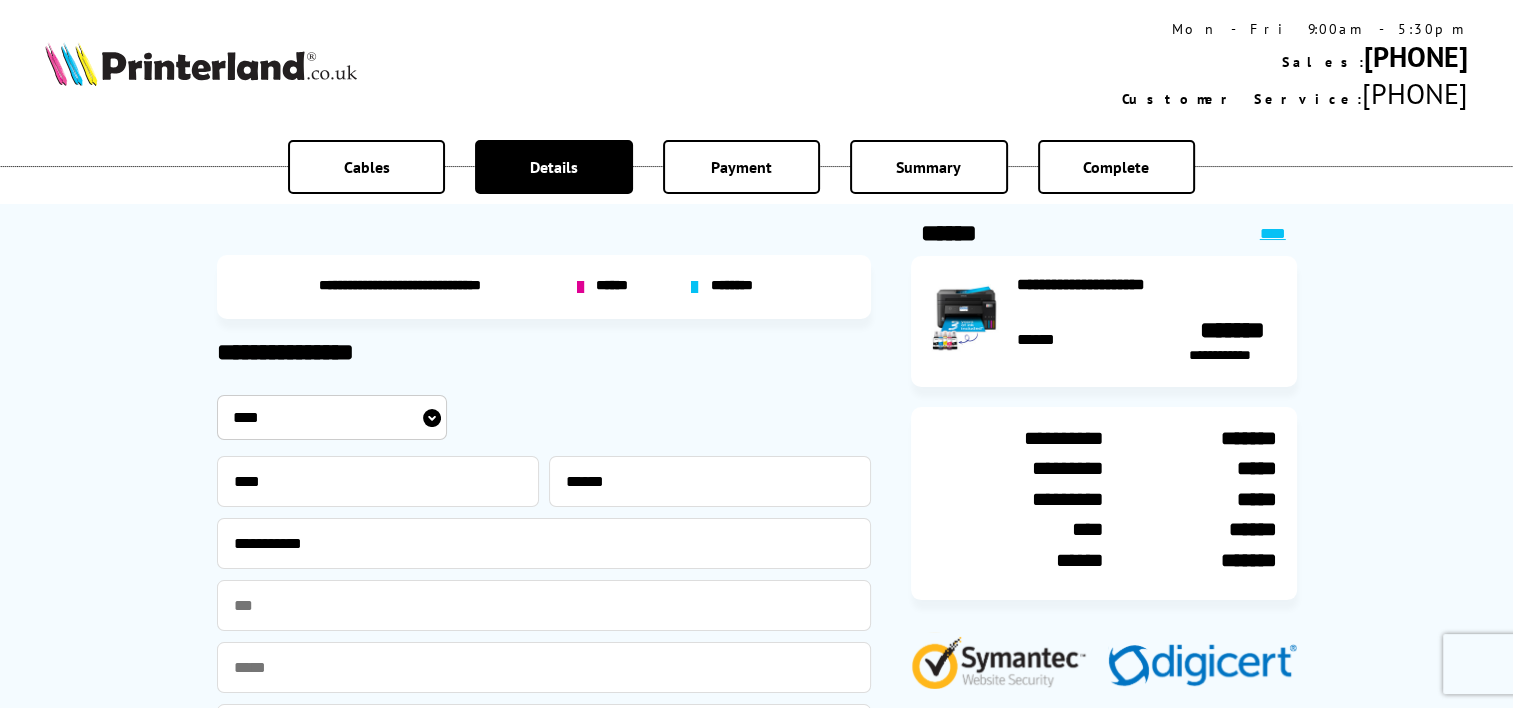 type on "**********" 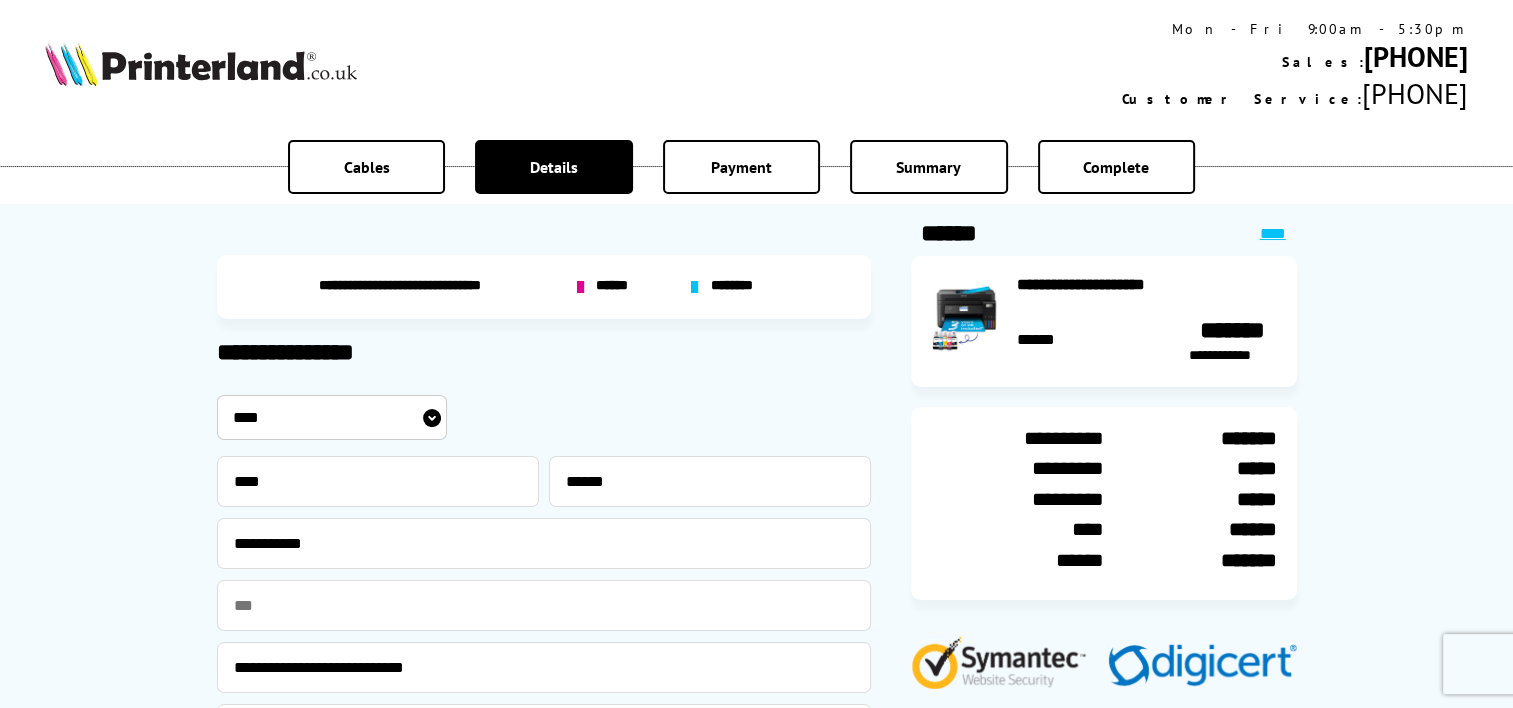 type on "**********" 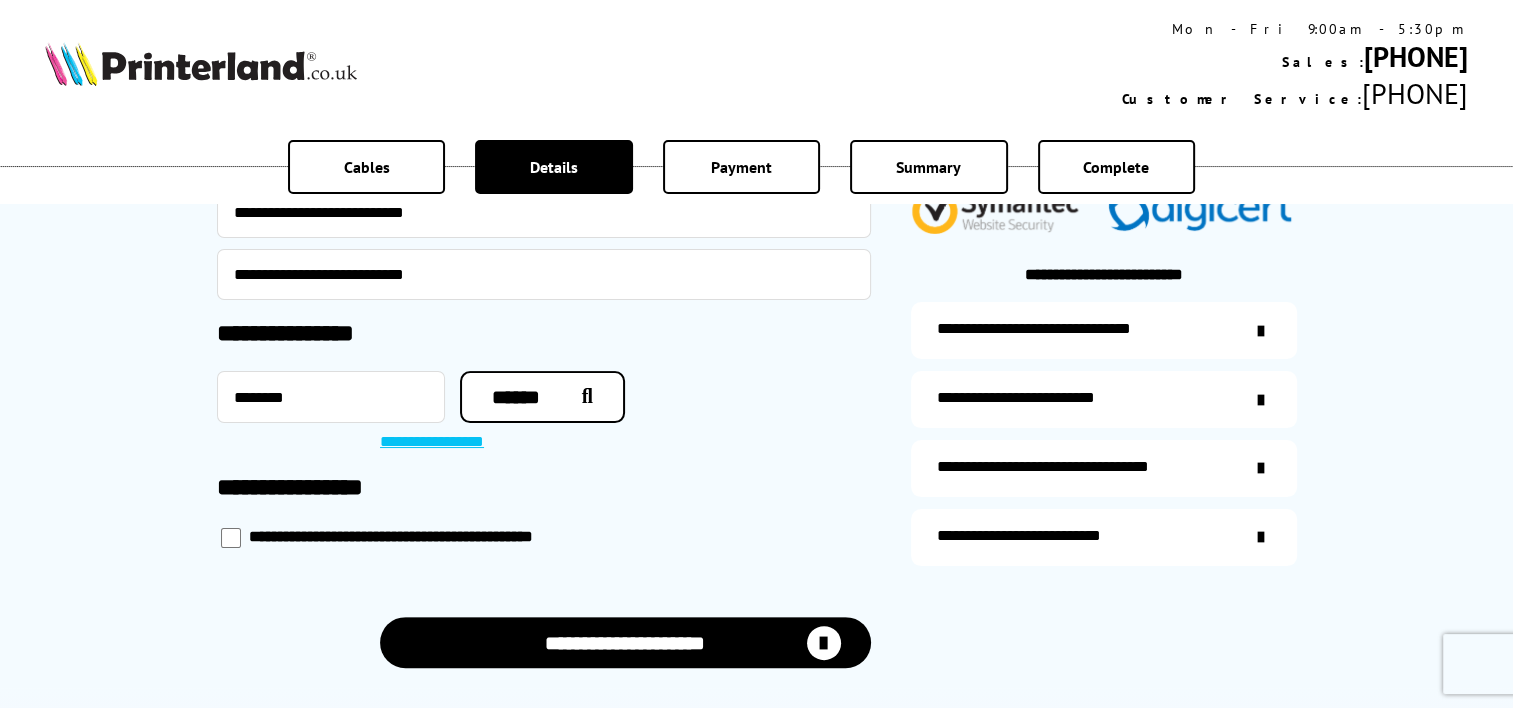 scroll, scrollTop: 456, scrollLeft: 0, axis: vertical 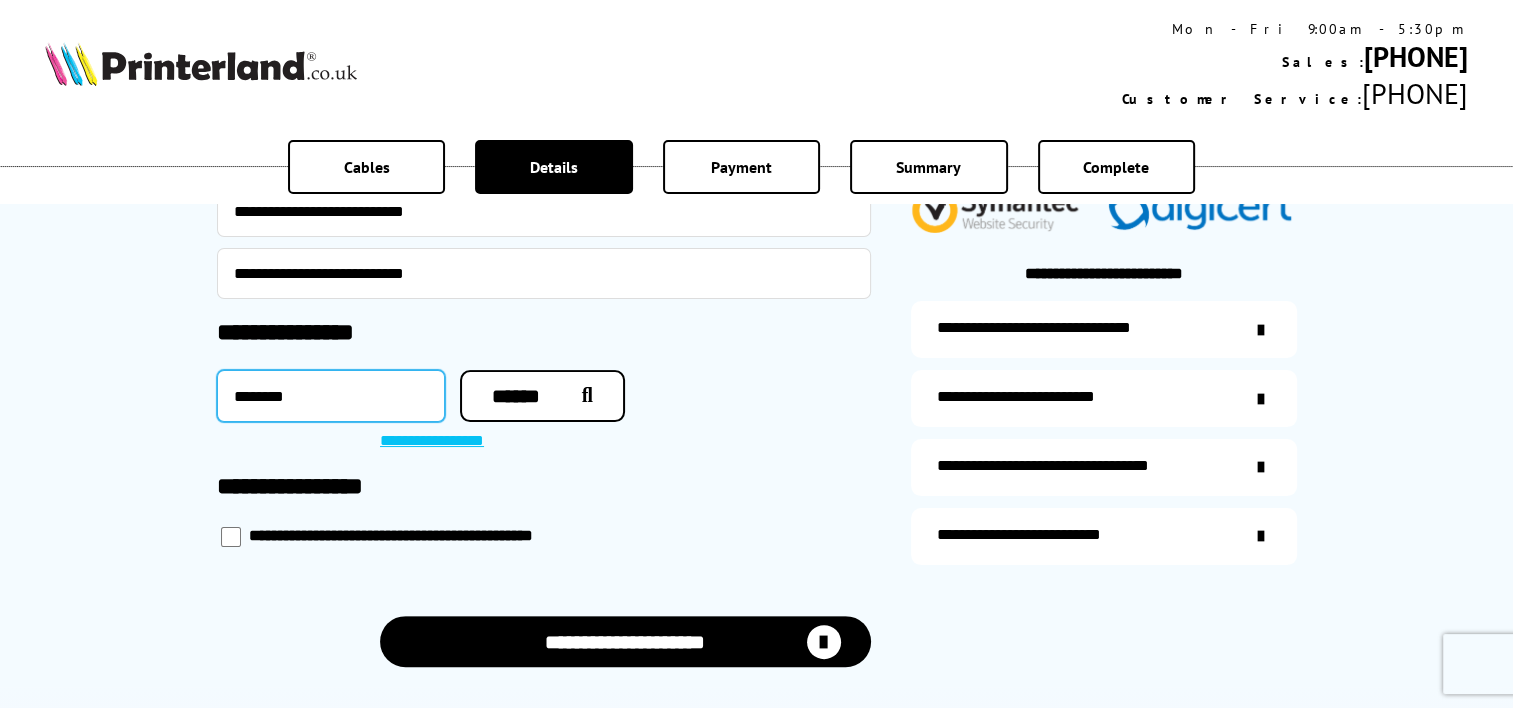 click on "********" at bounding box center (331, 396) 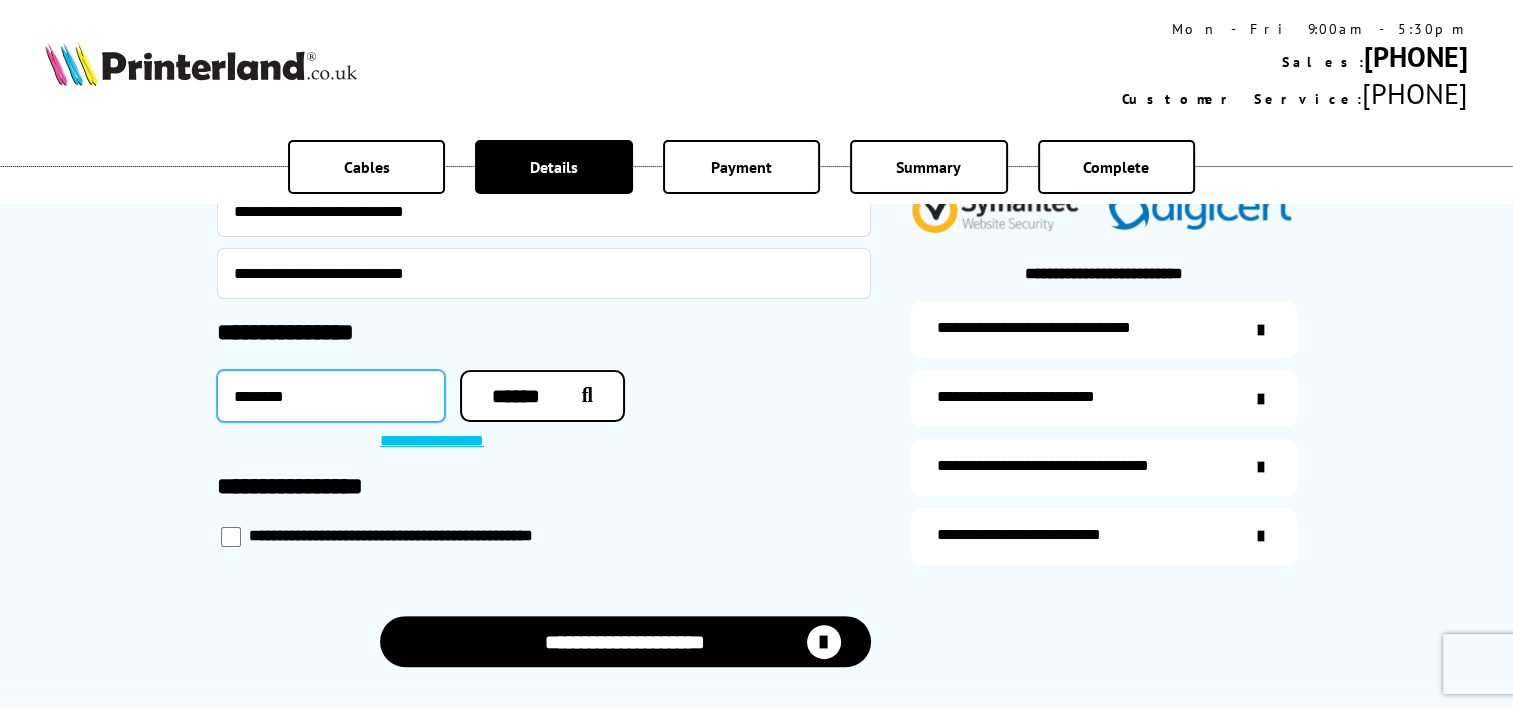 type on "********" 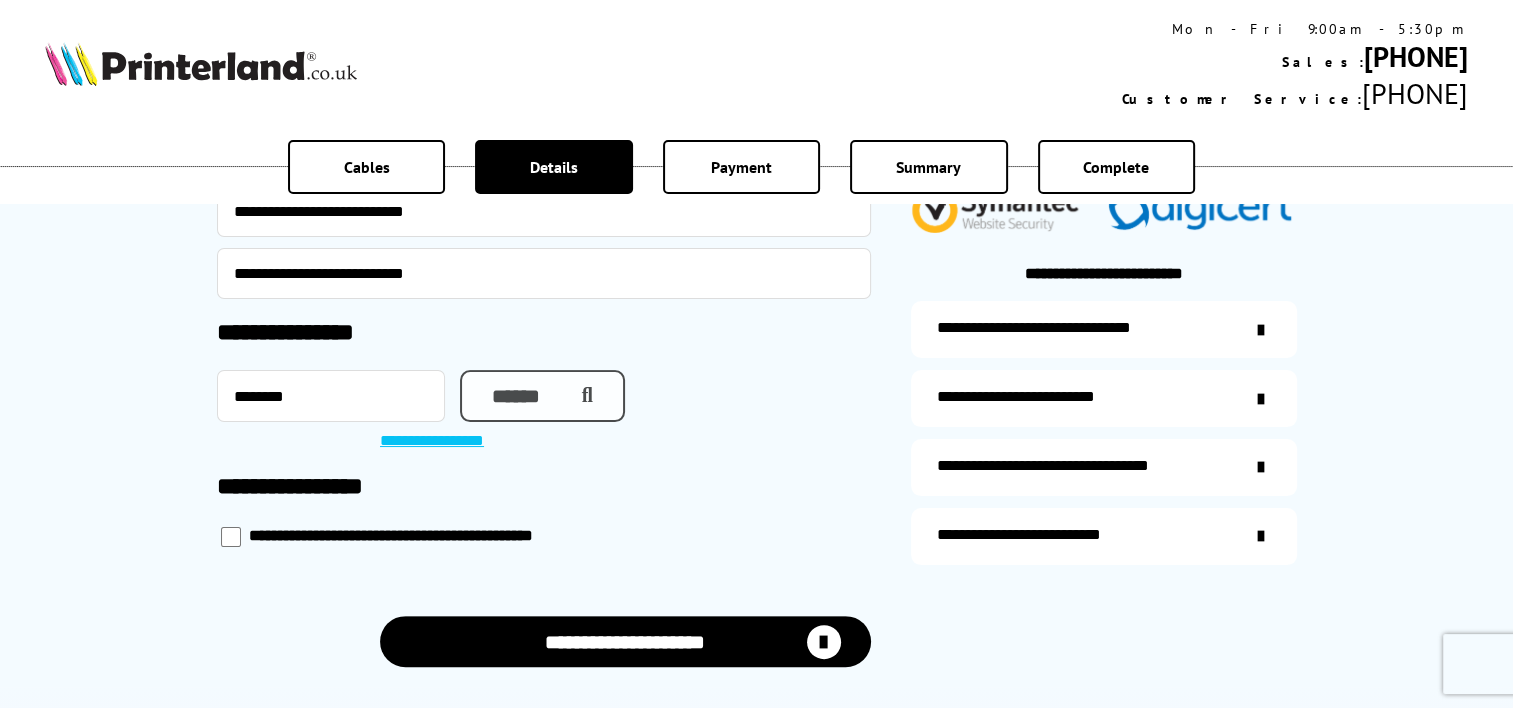 click on "******" at bounding box center [542, 396] 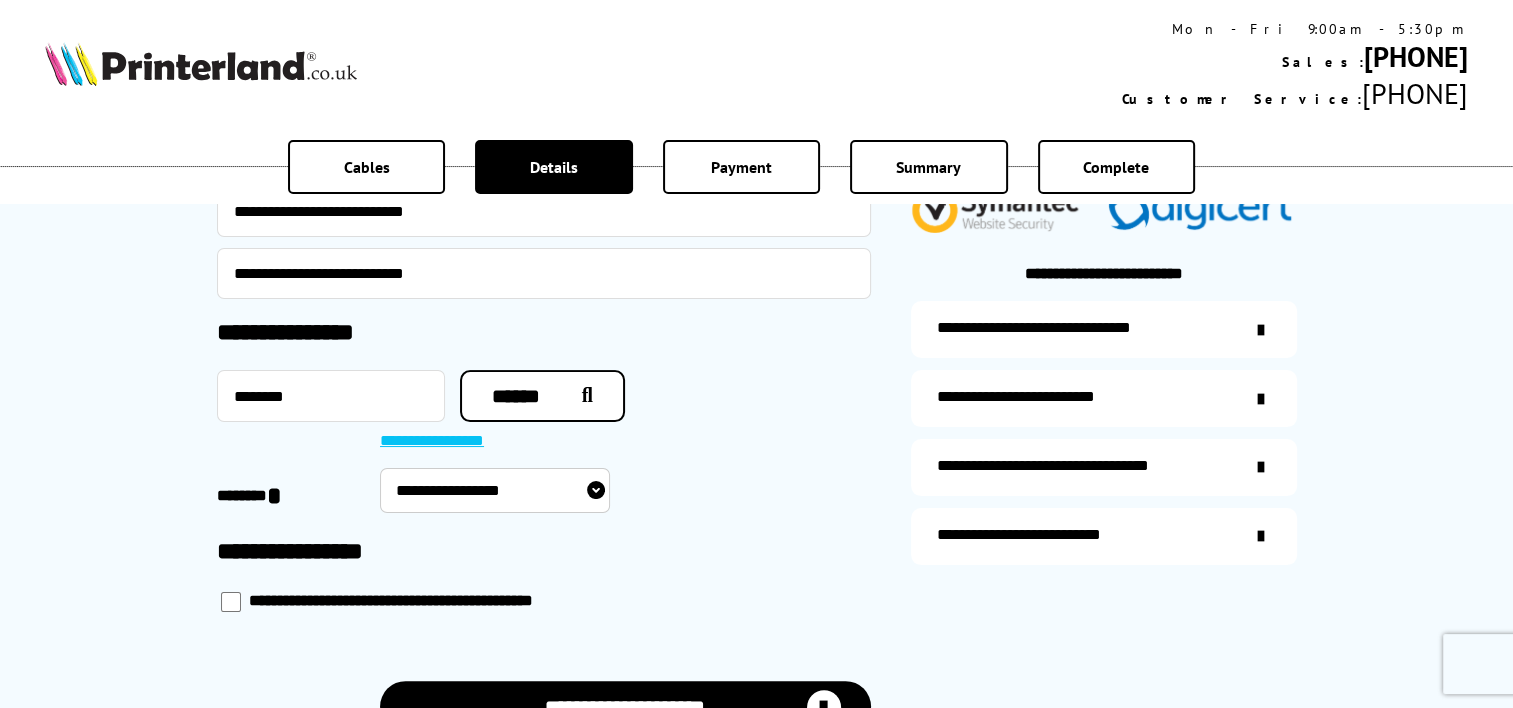 click on "**********" at bounding box center (495, 490) 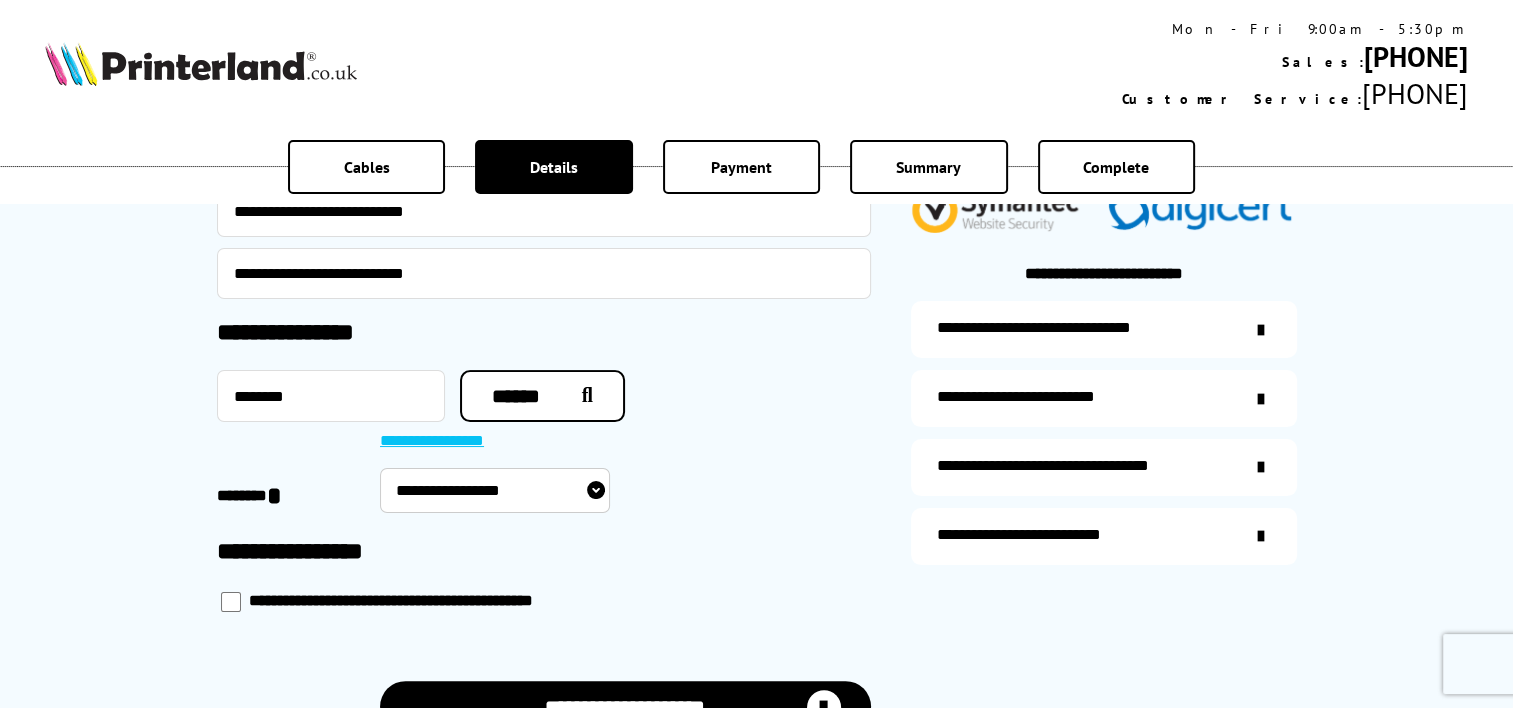 select on "**********" 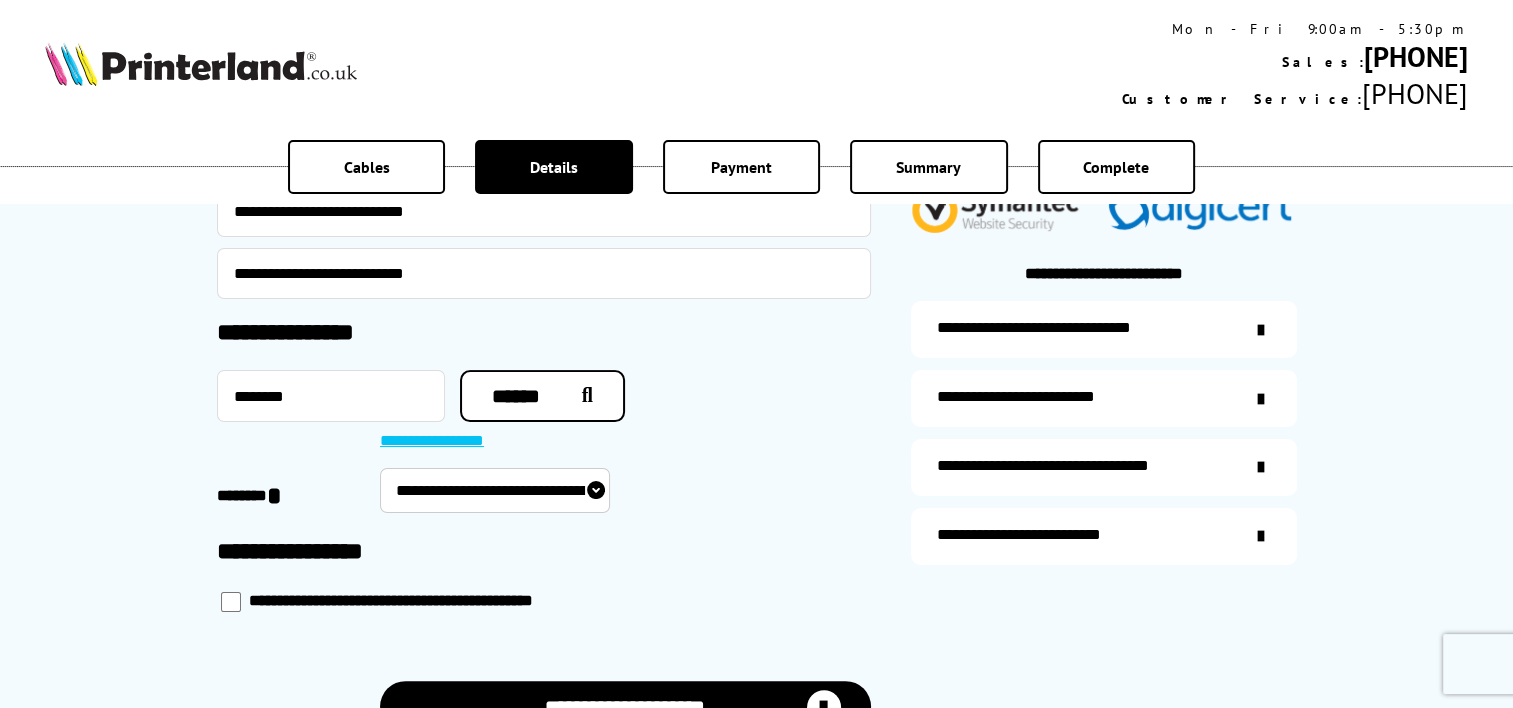 click on "**********" at bounding box center (495, 490) 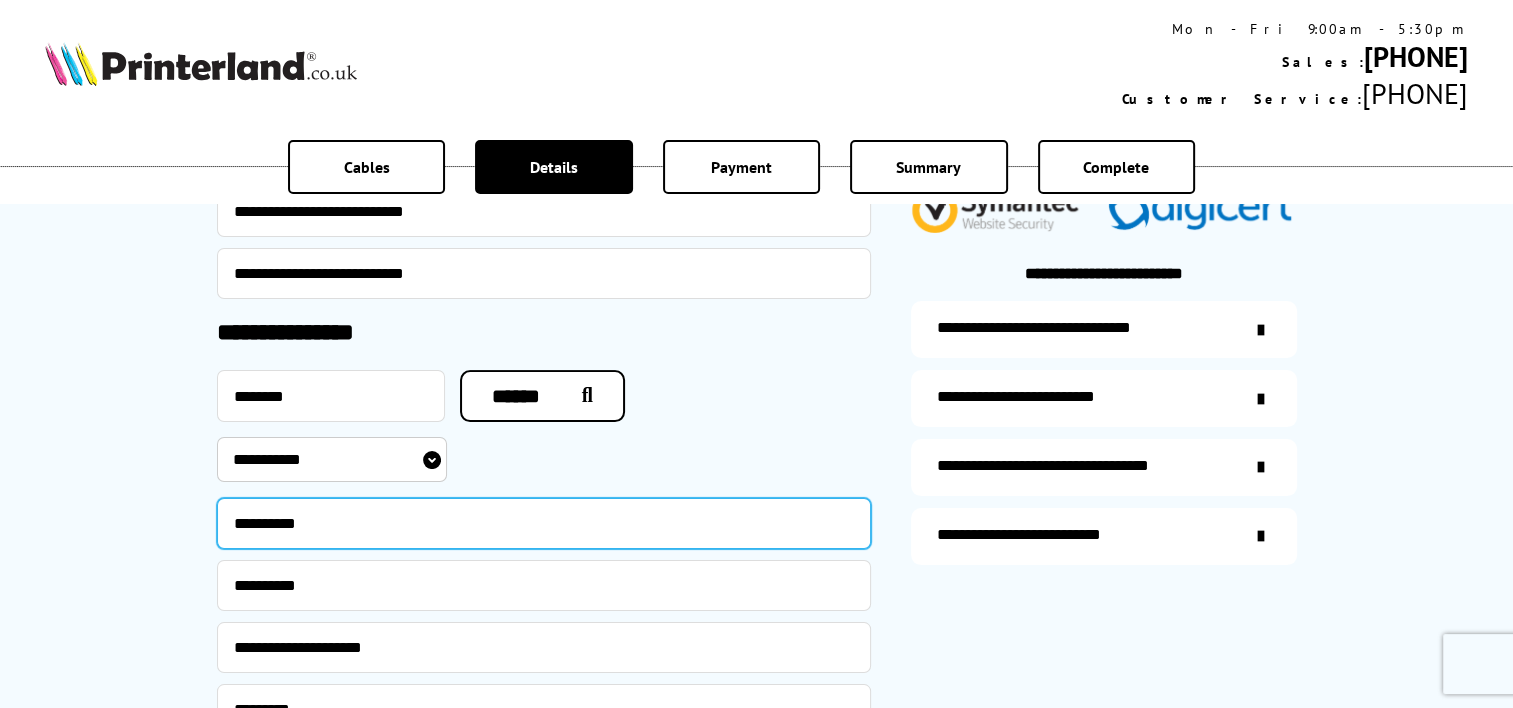 click on "**********" at bounding box center (544, 523) 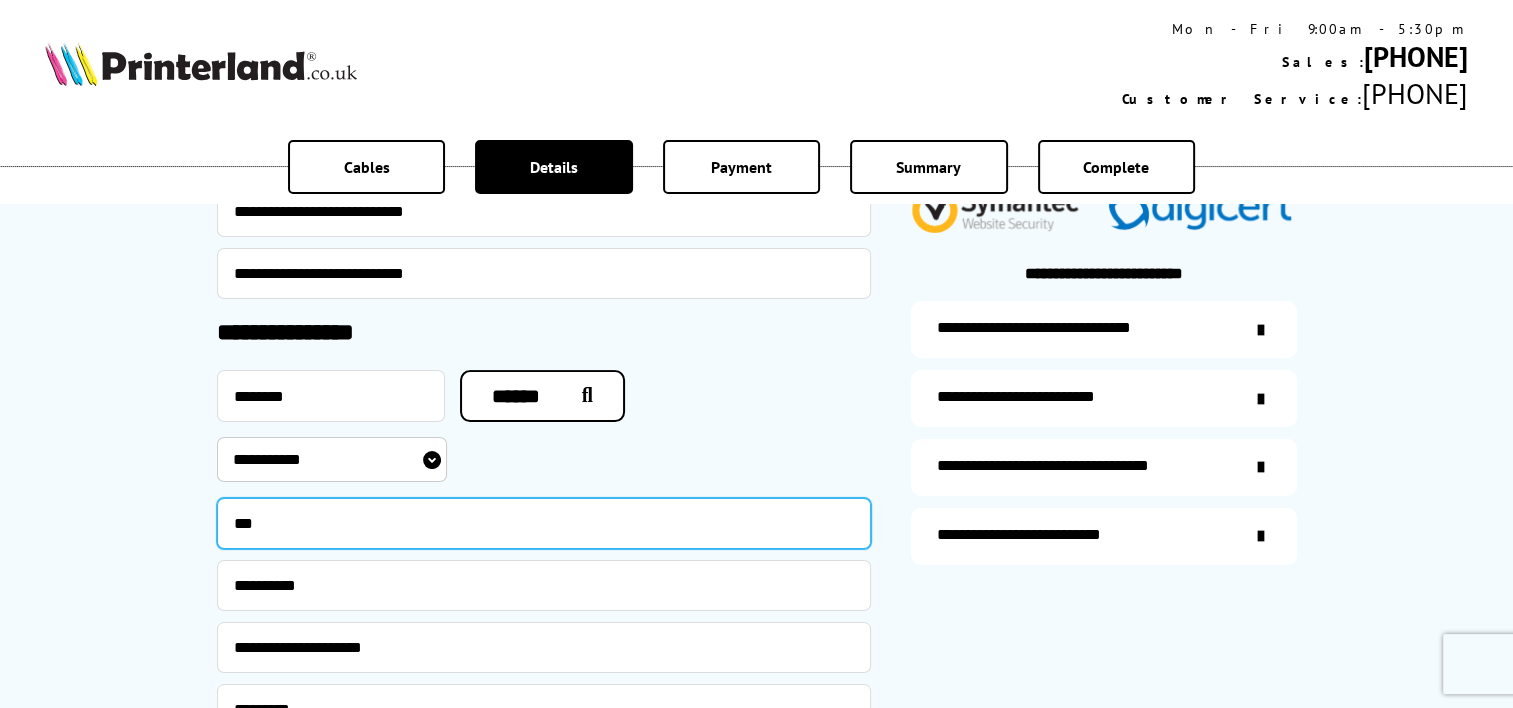 type on "**********" 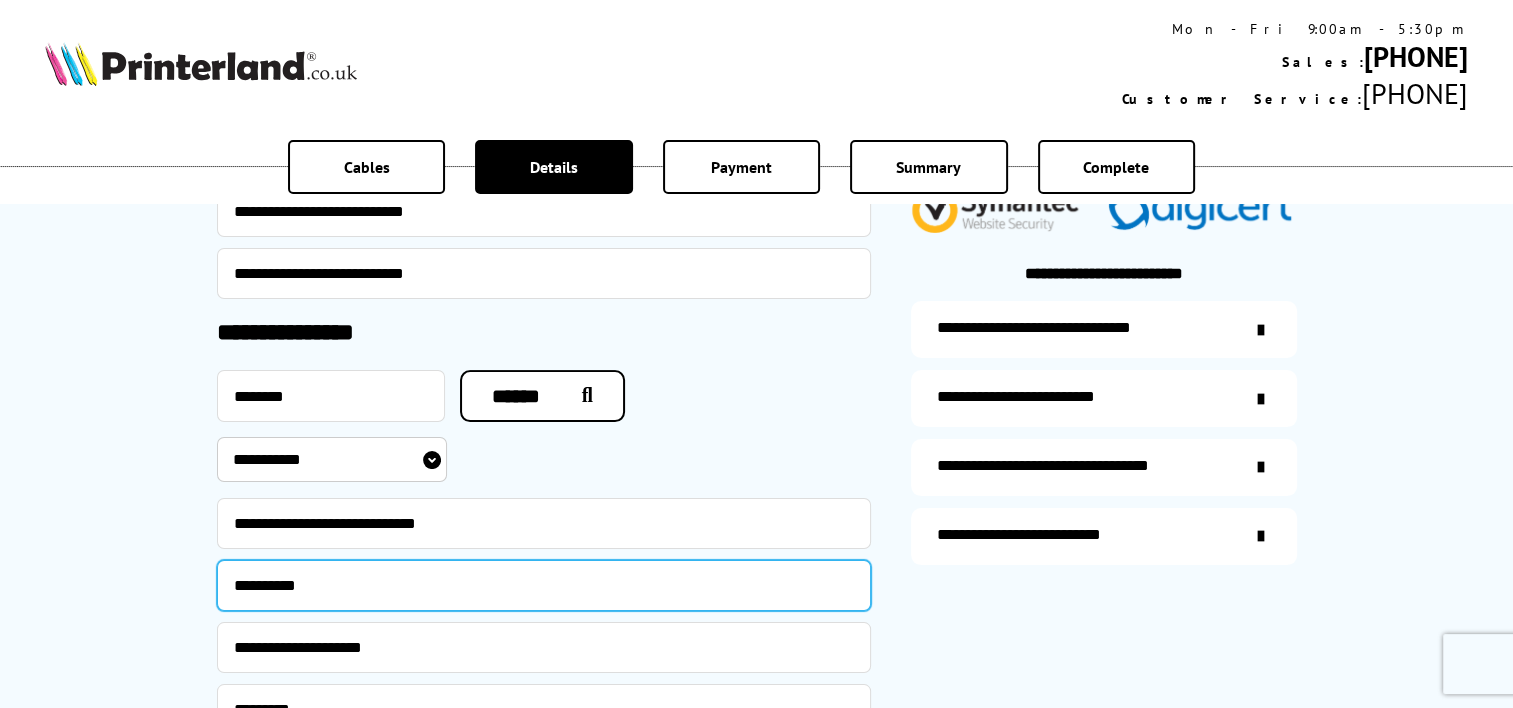 click on "**********" at bounding box center [544, 585] 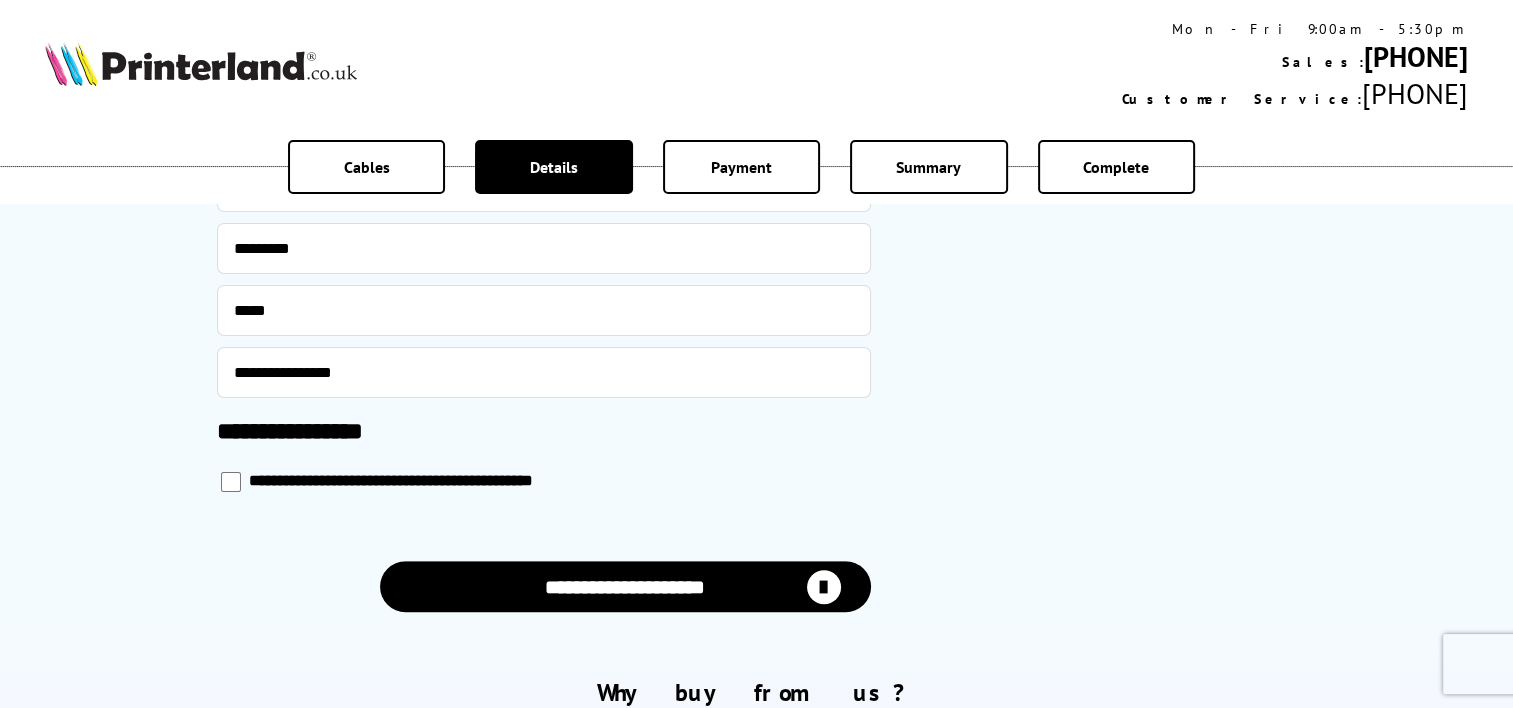 scroll, scrollTop: 920, scrollLeft: 0, axis: vertical 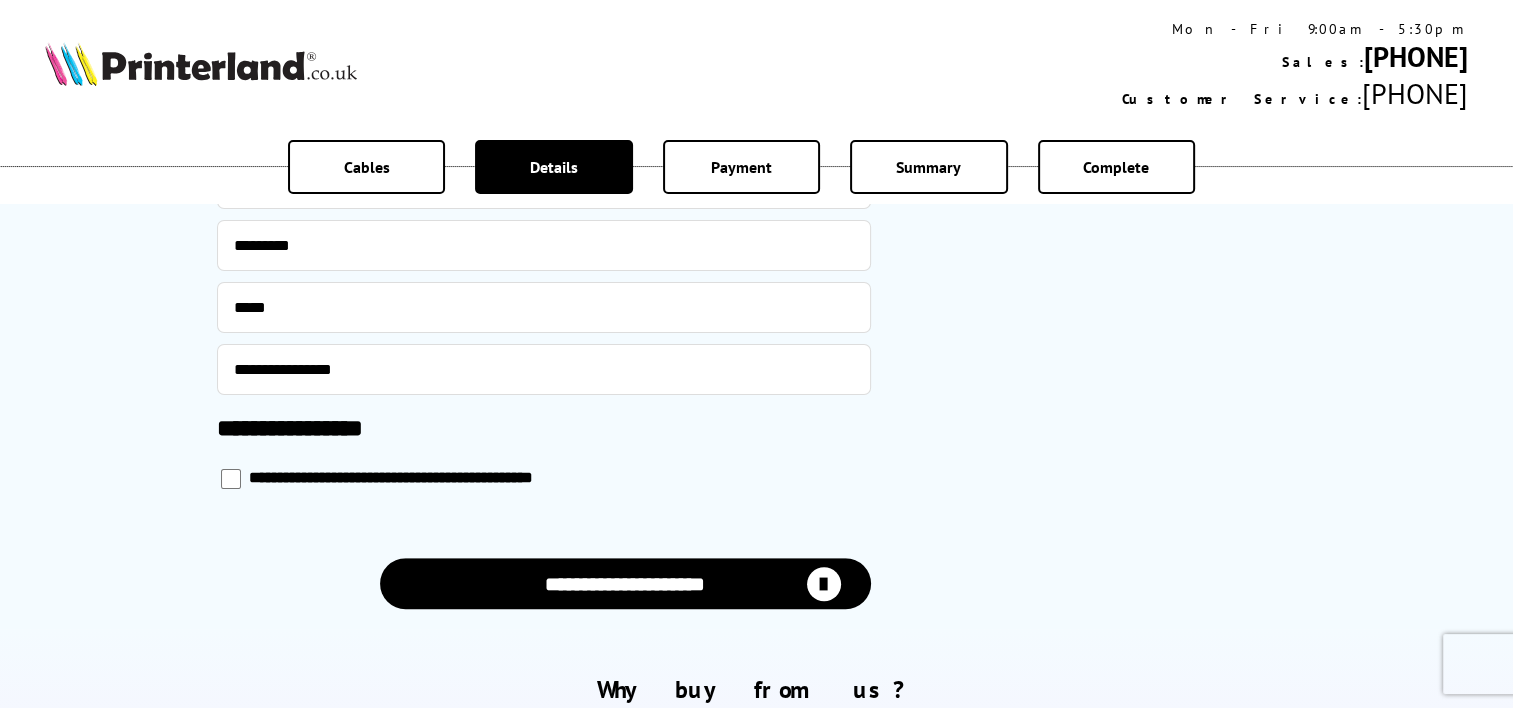 type on "**********" 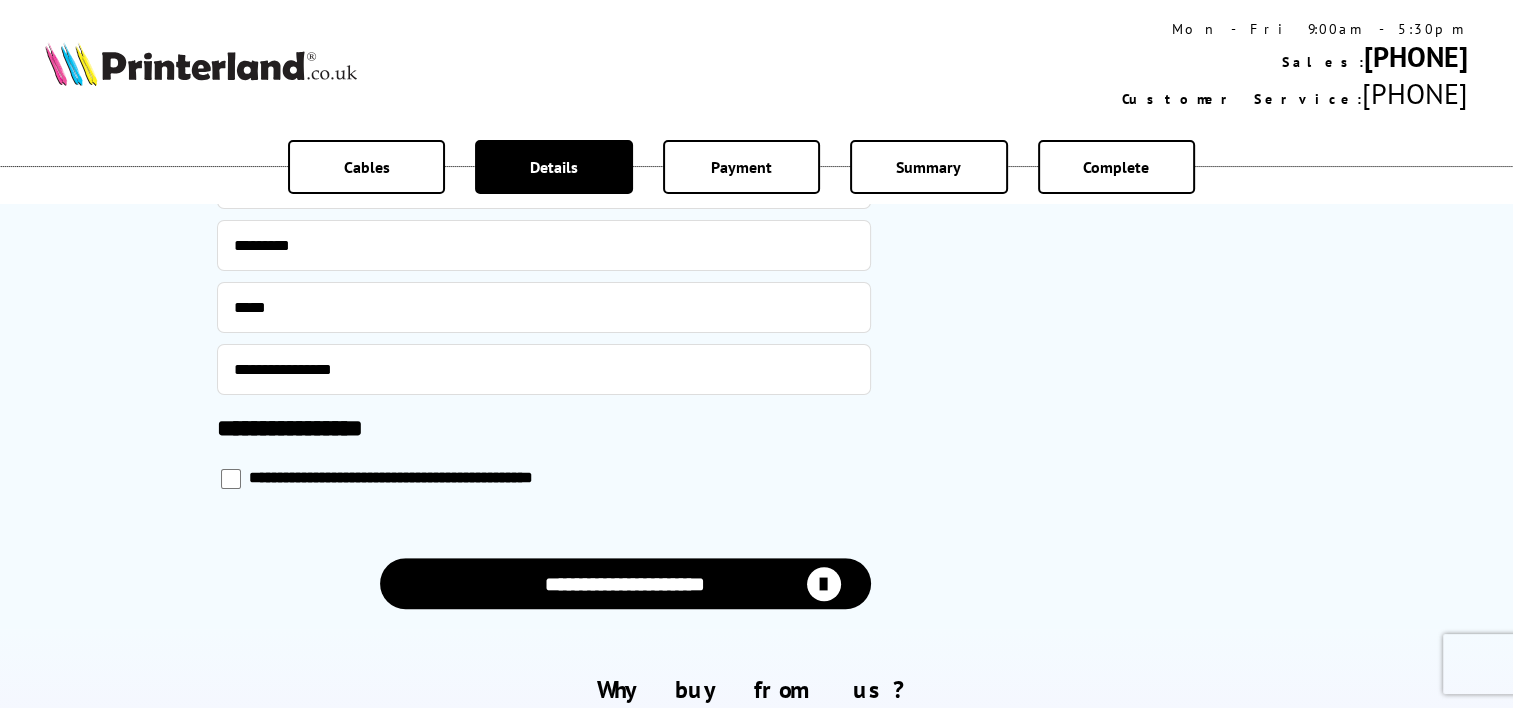 click at bounding box center (824, 584) 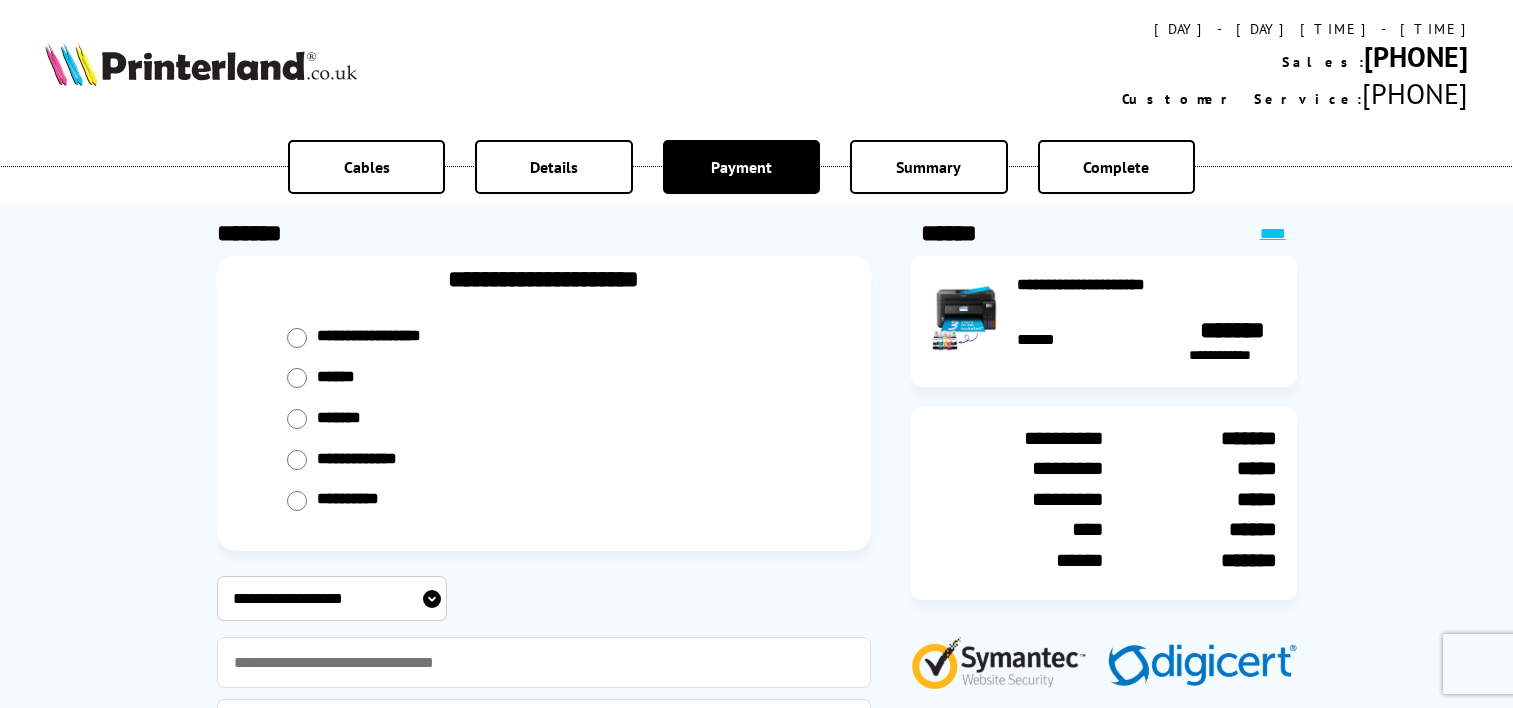 scroll, scrollTop: 0, scrollLeft: 0, axis: both 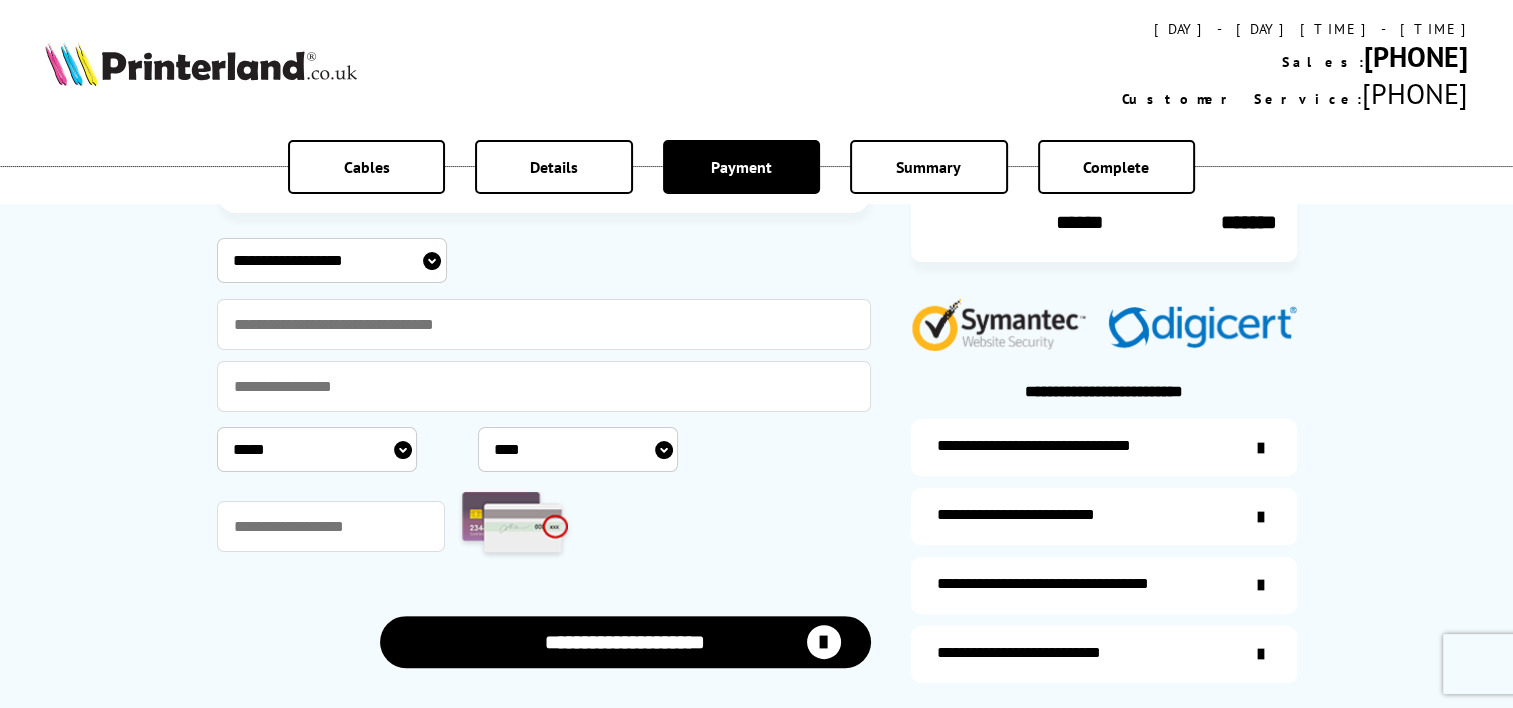 click on "**********" at bounding box center (332, 260) 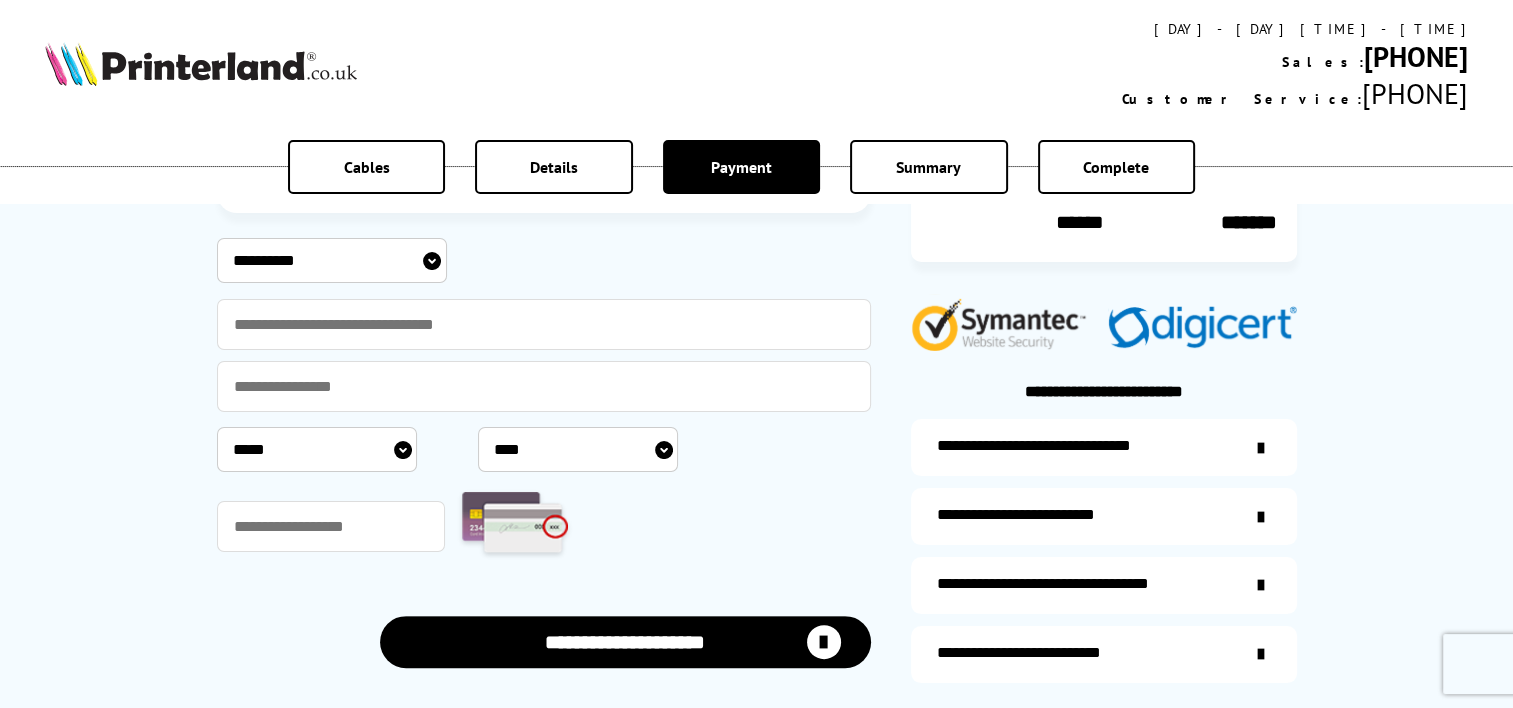 click on "**********" at bounding box center [332, 260] 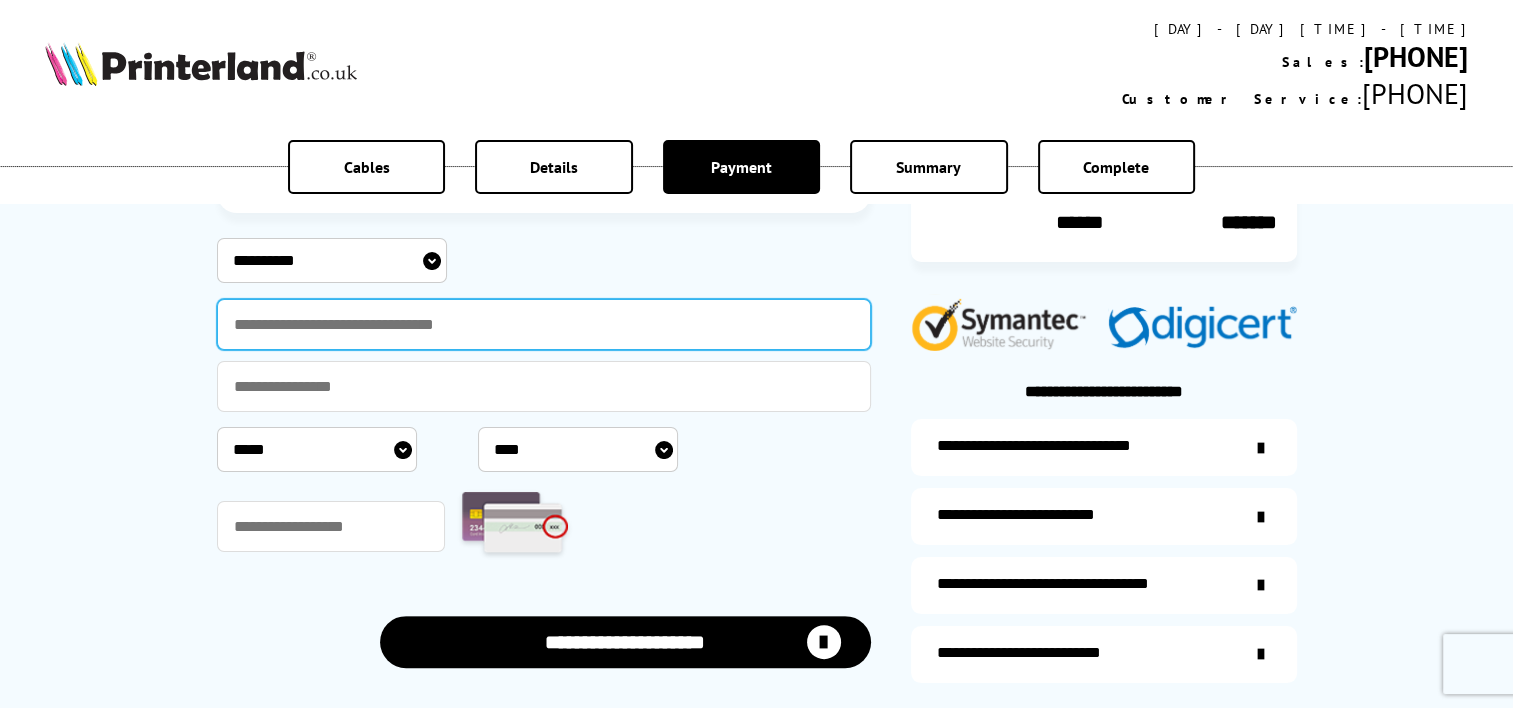 click at bounding box center (544, 324) 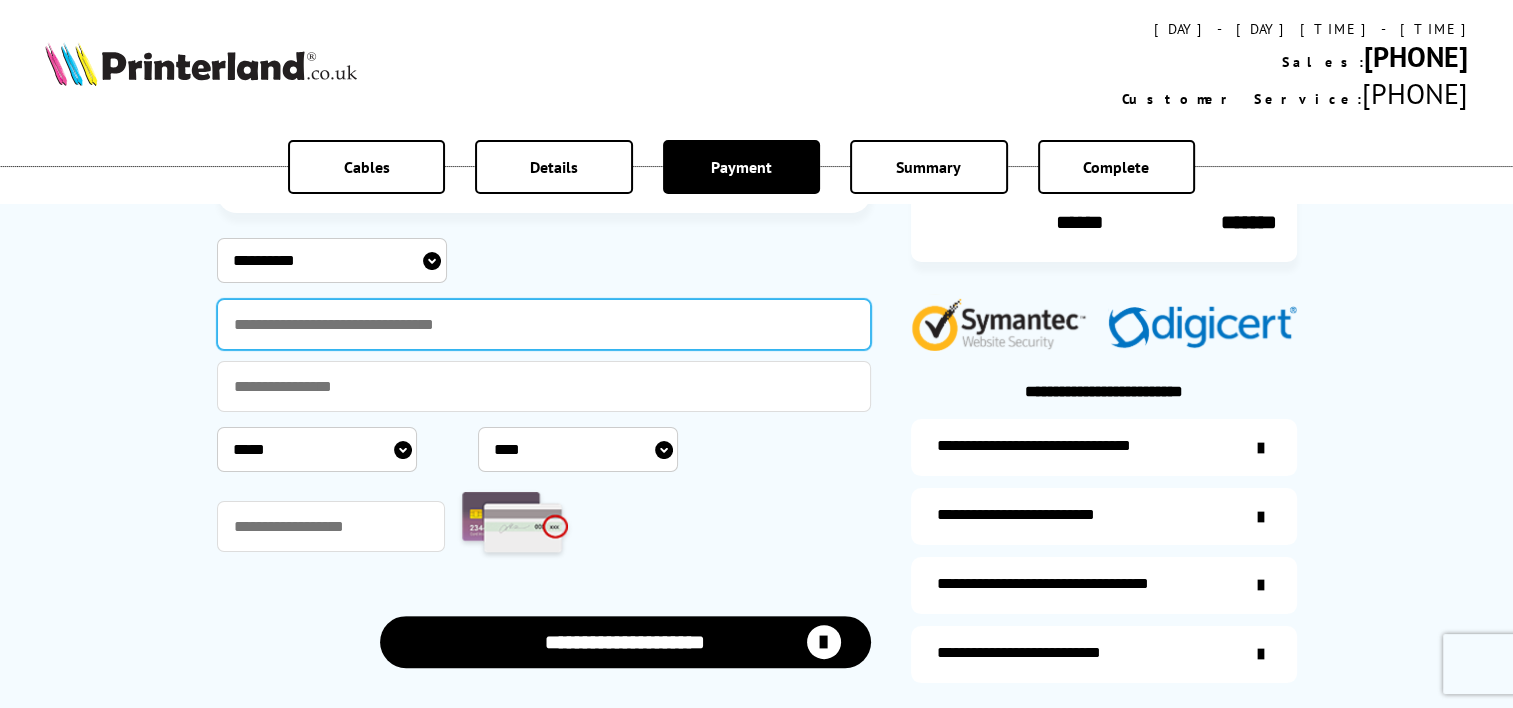 type on "**********" 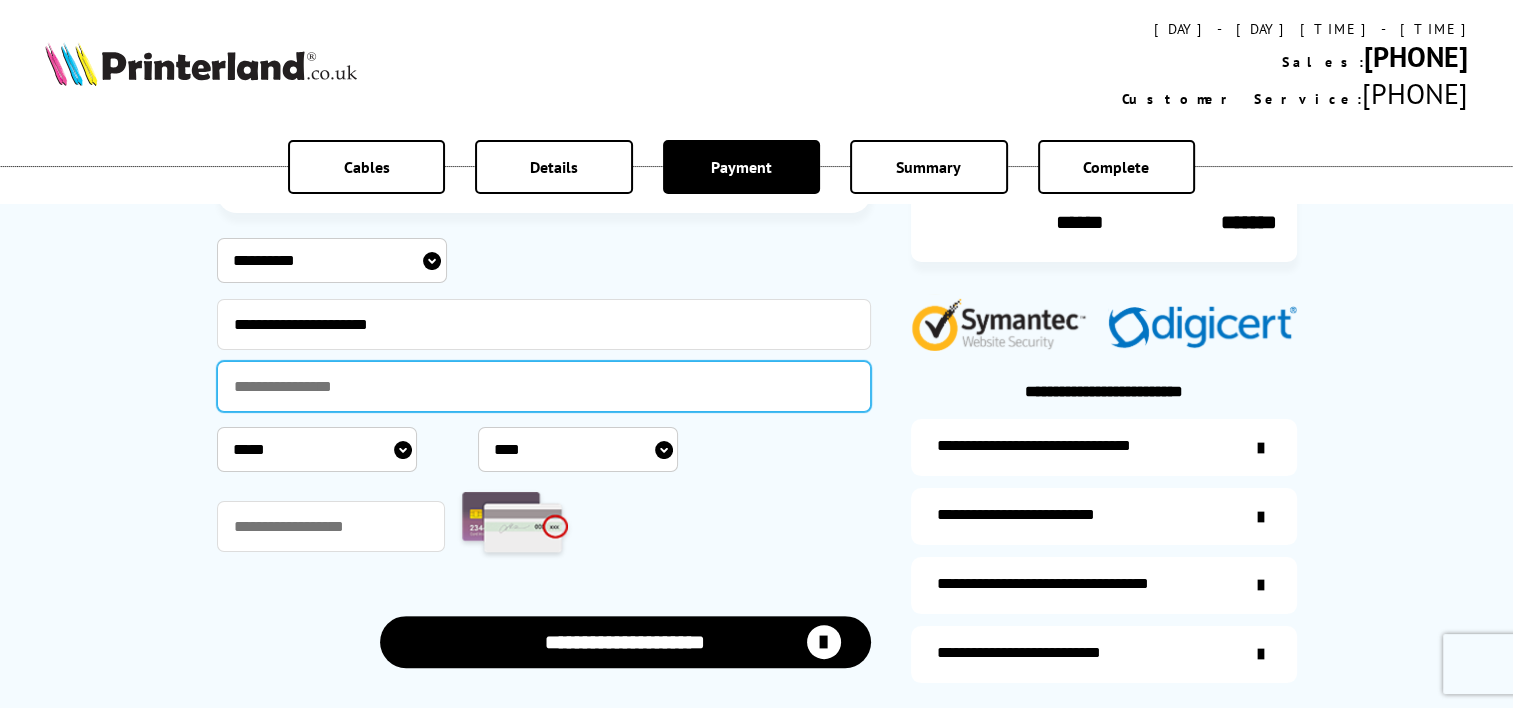 type on "**********" 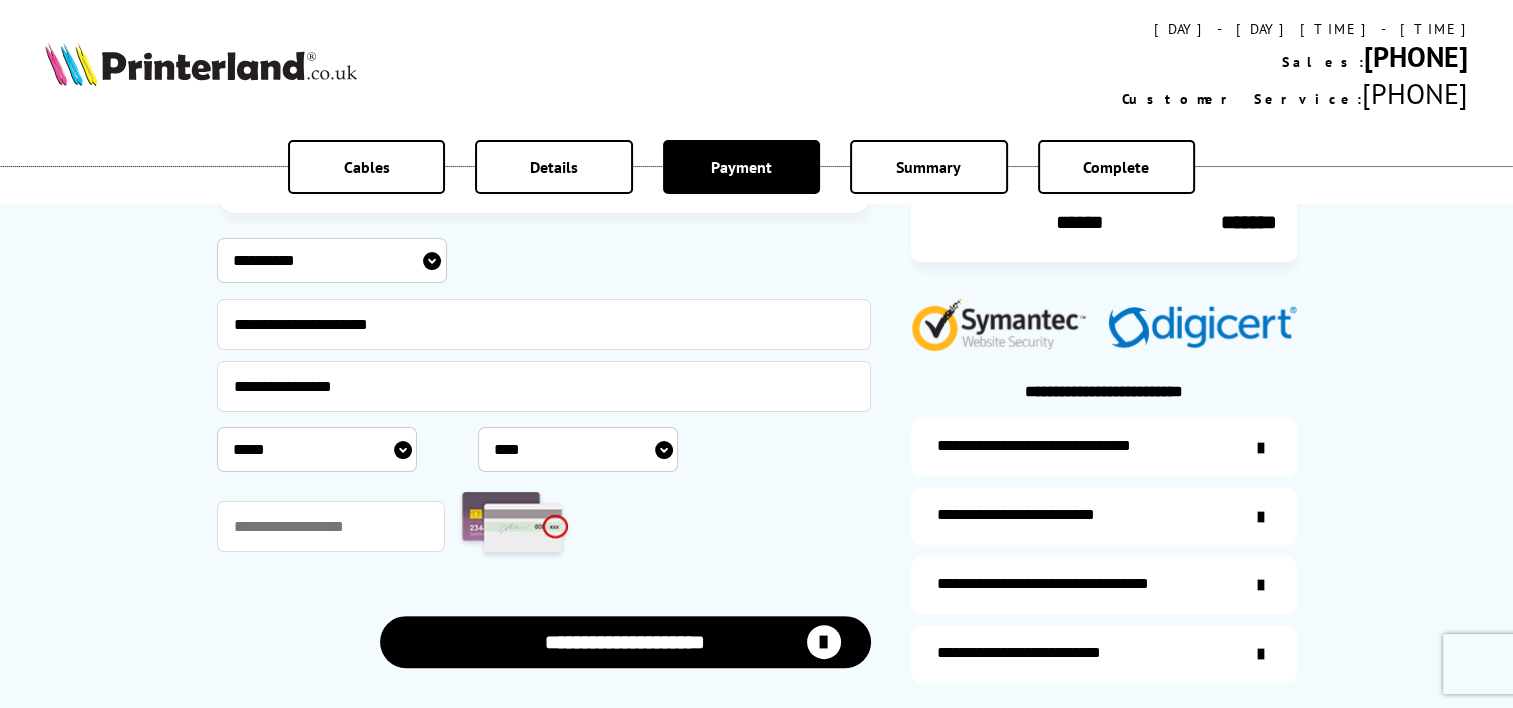 select on "*" 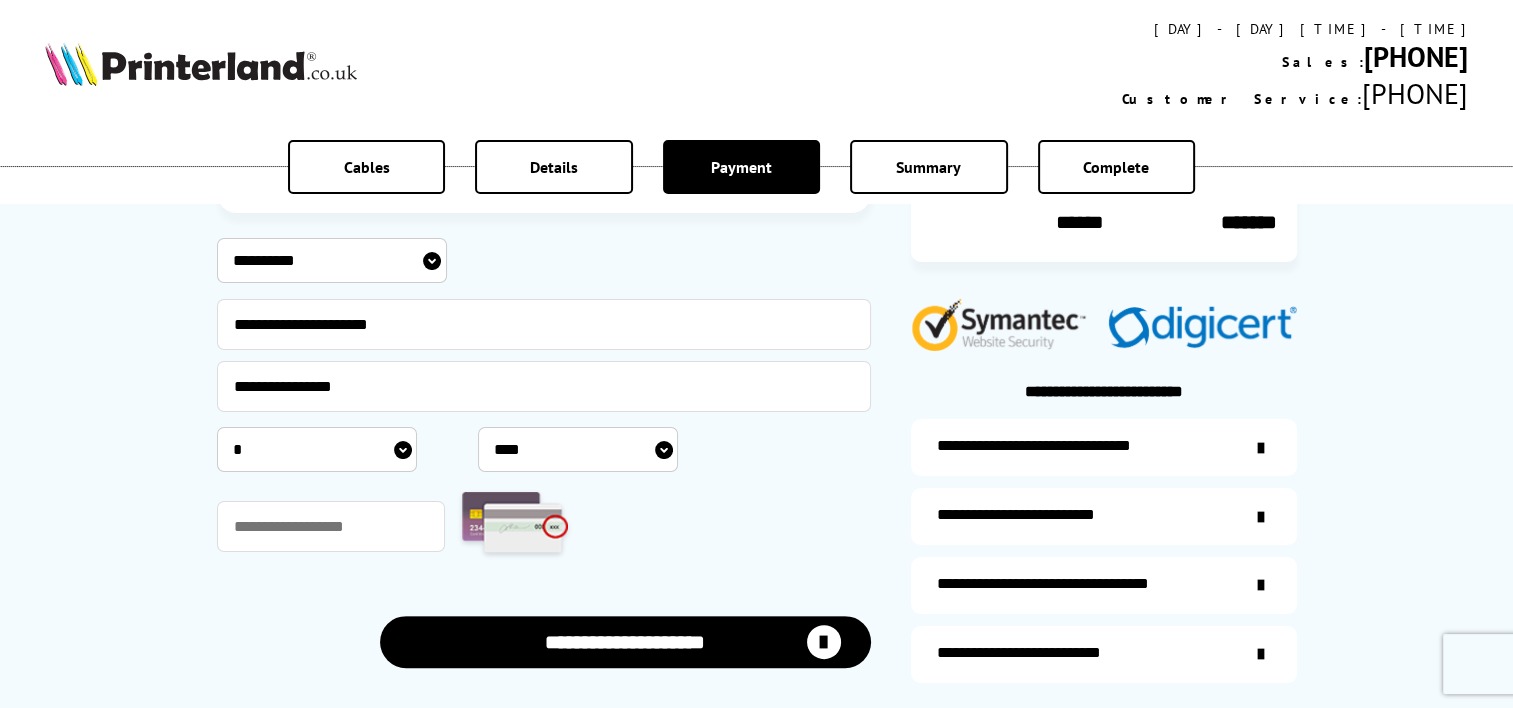 select on "****" 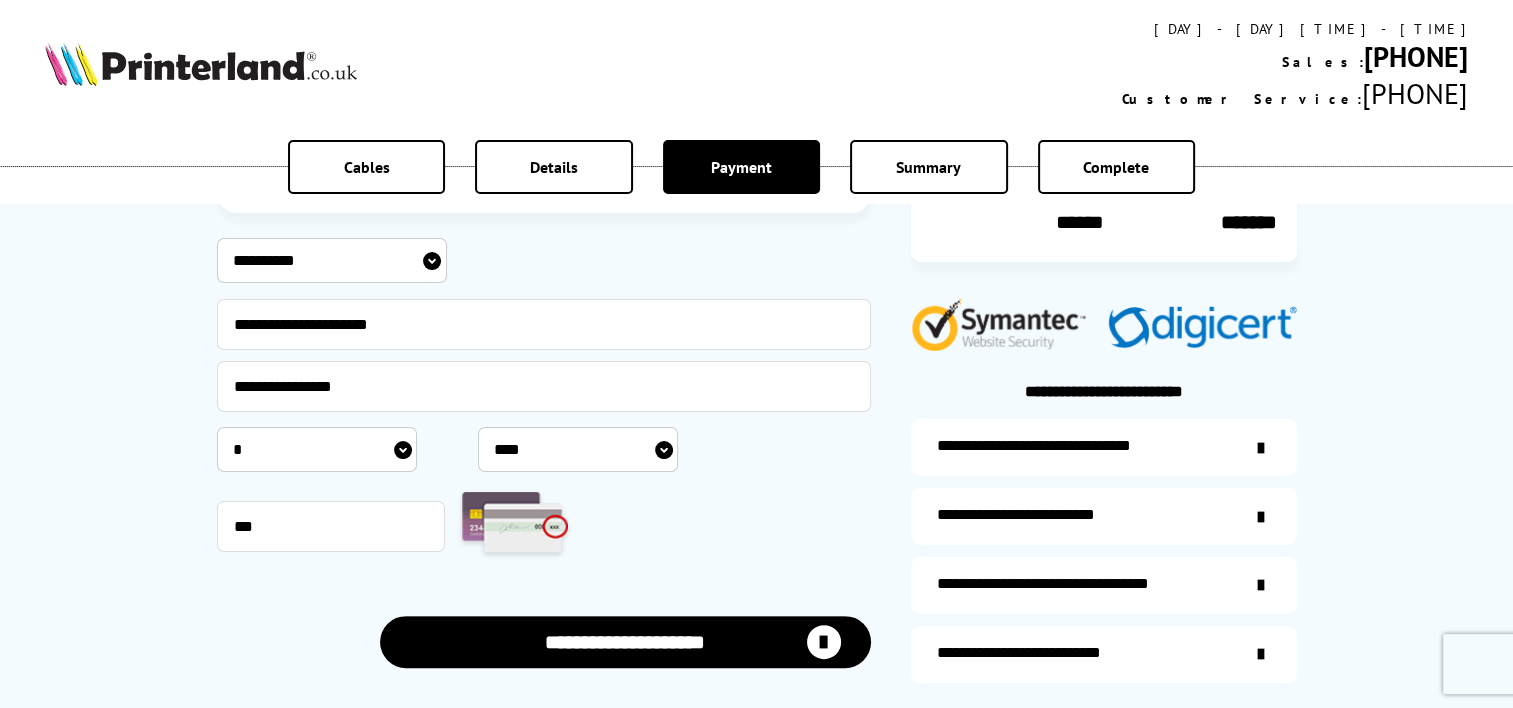 click at bounding box center (824, 642) 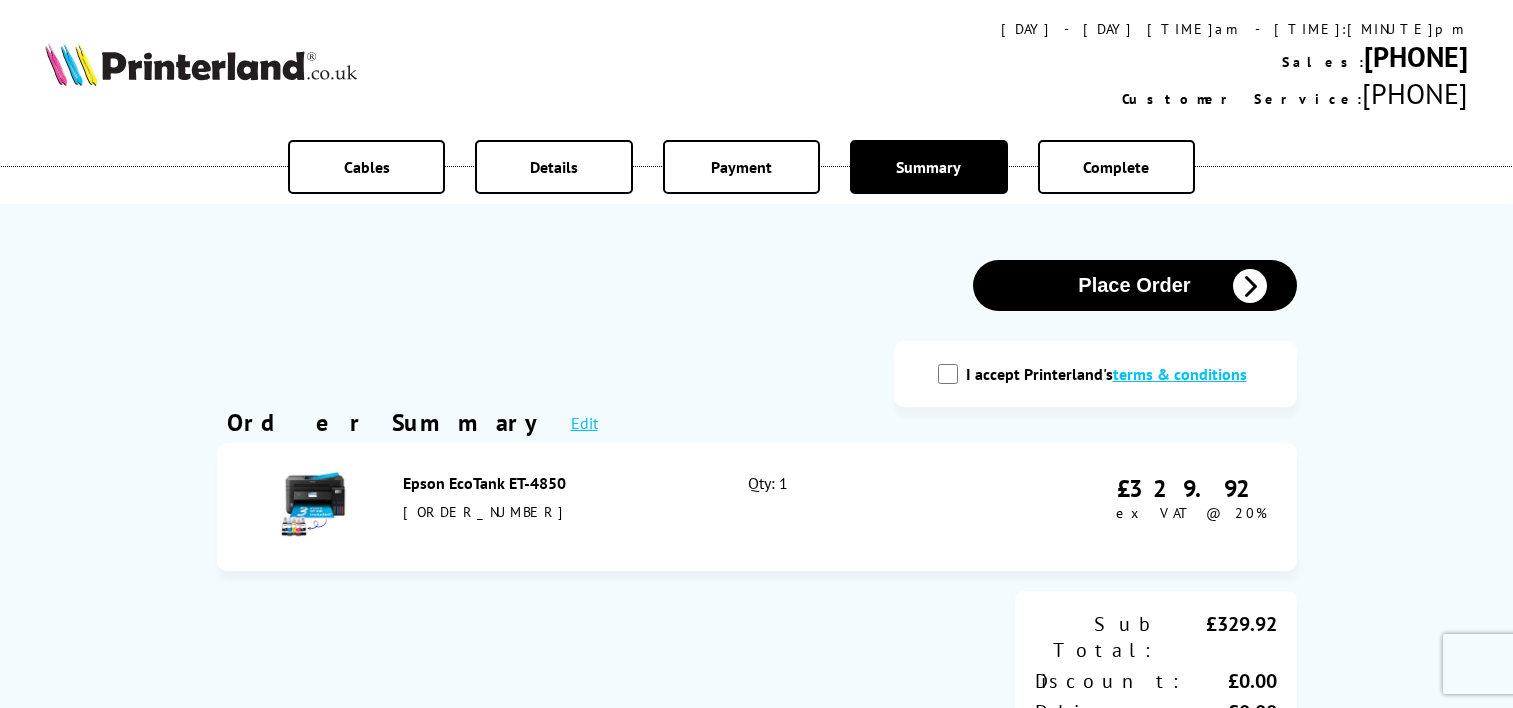 scroll, scrollTop: 0, scrollLeft: 0, axis: both 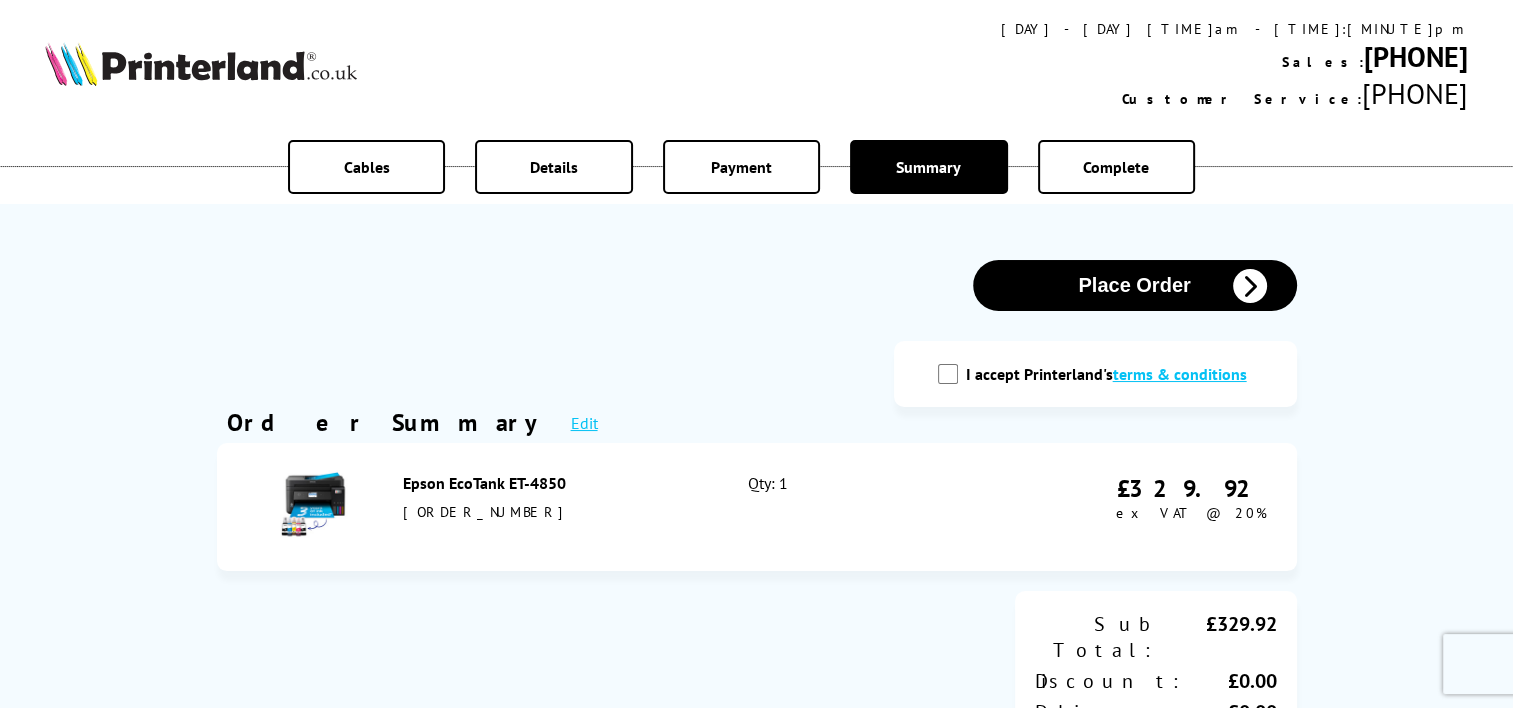 click at bounding box center (1250, 286) 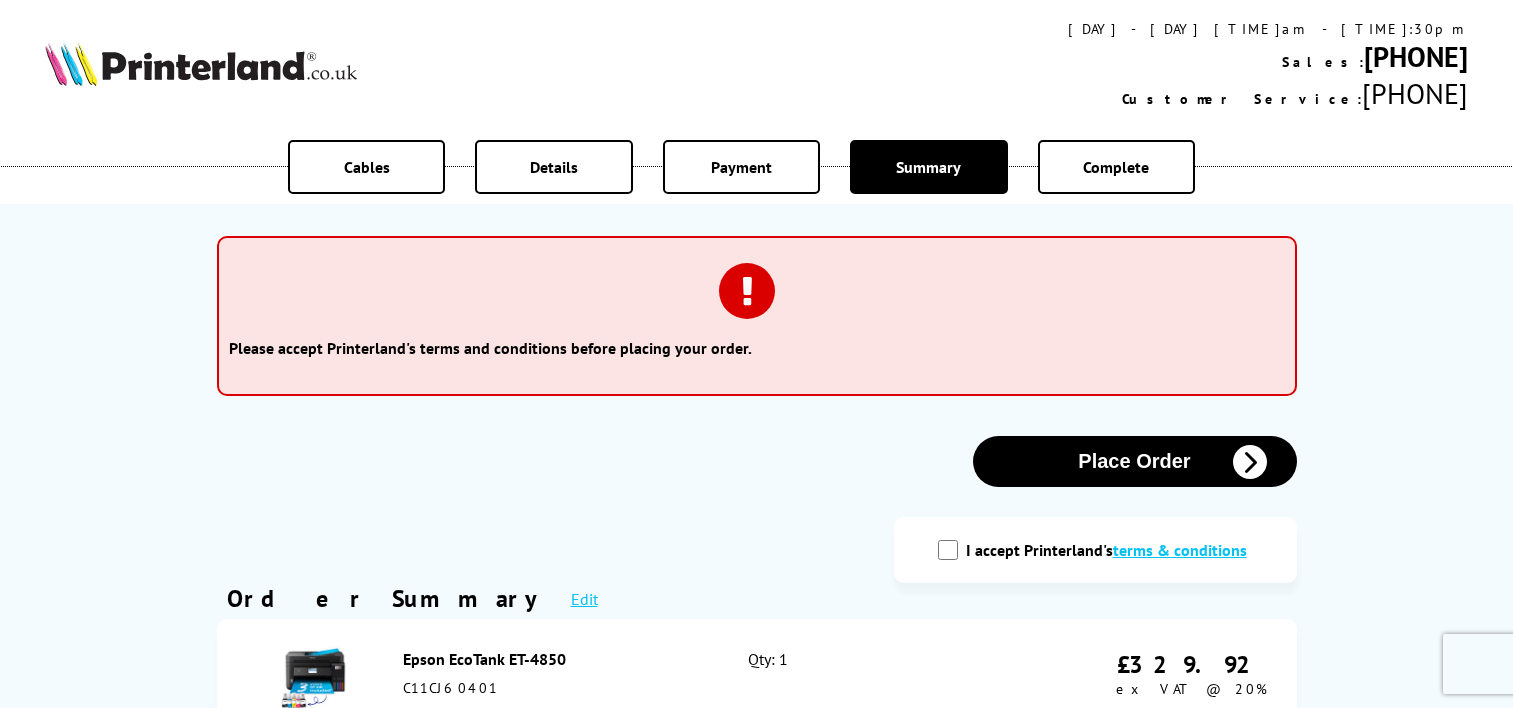 scroll, scrollTop: 0, scrollLeft: 0, axis: both 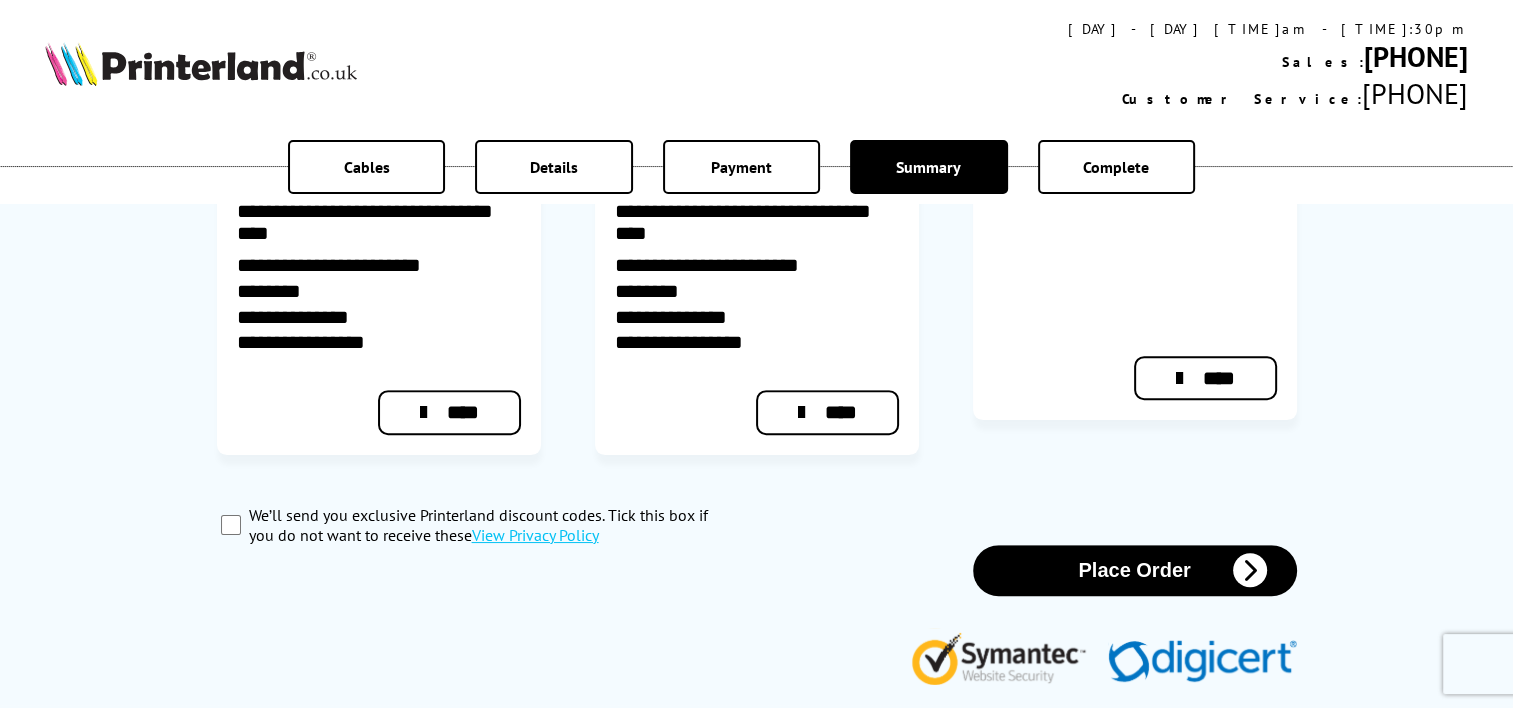 click on "Place Order" at bounding box center [1135, 570] 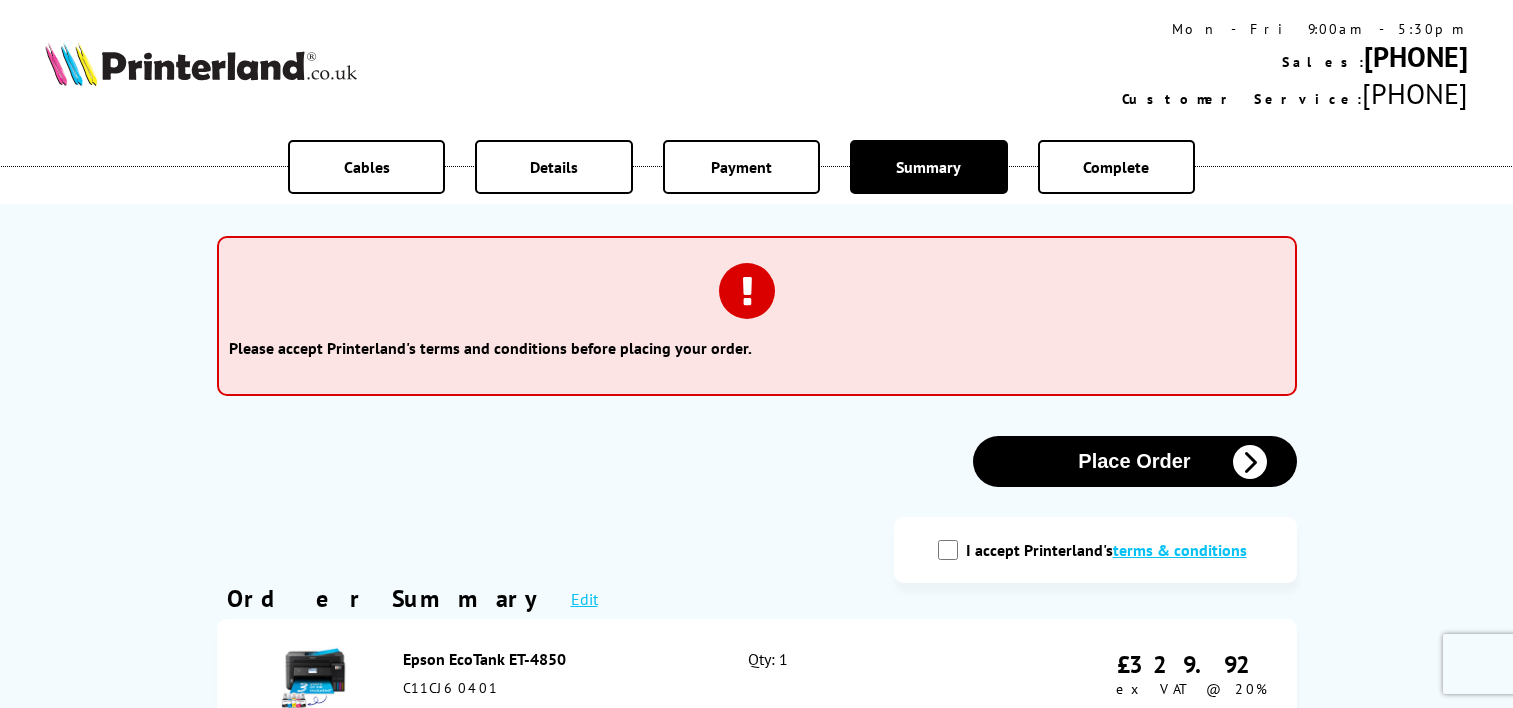 scroll, scrollTop: 0, scrollLeft: 0, axis: both 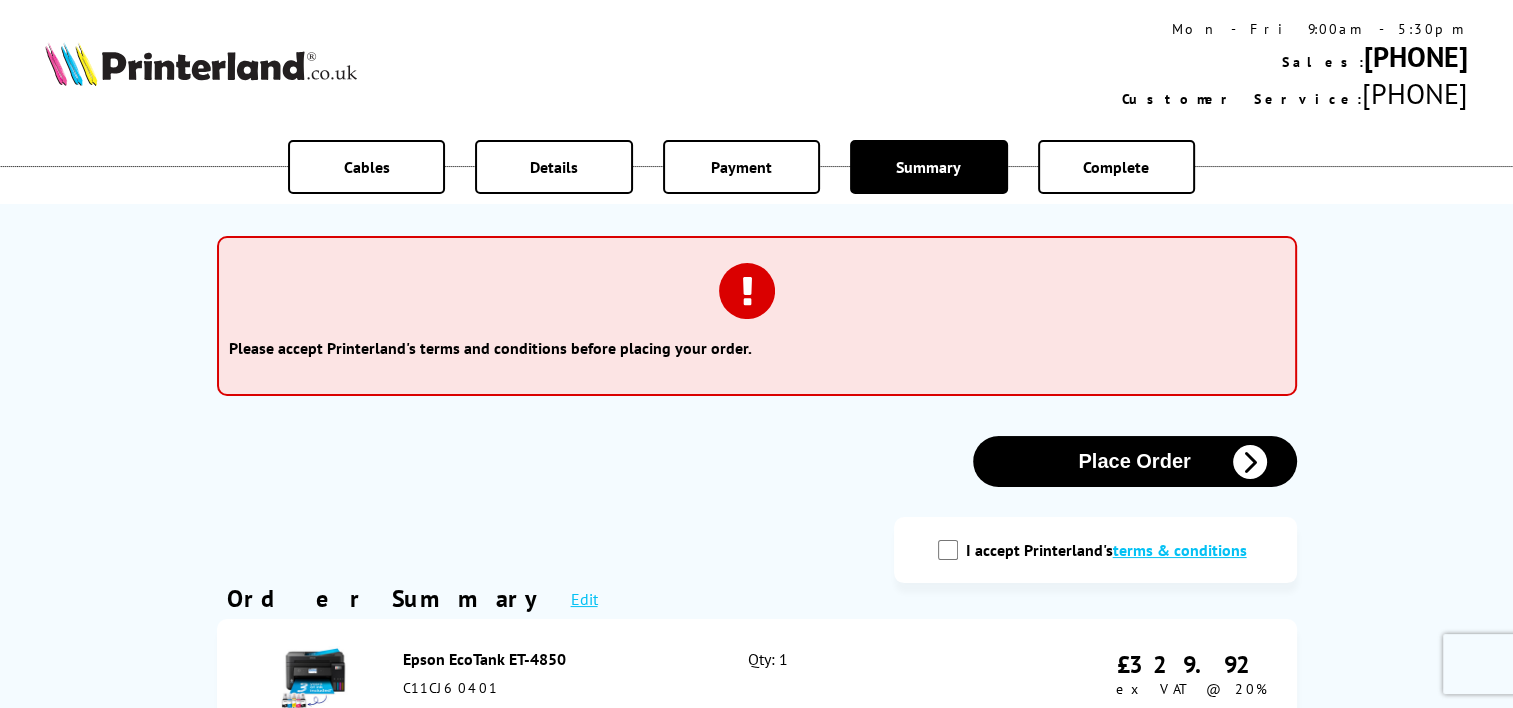 click at bounding box center [747, 291] 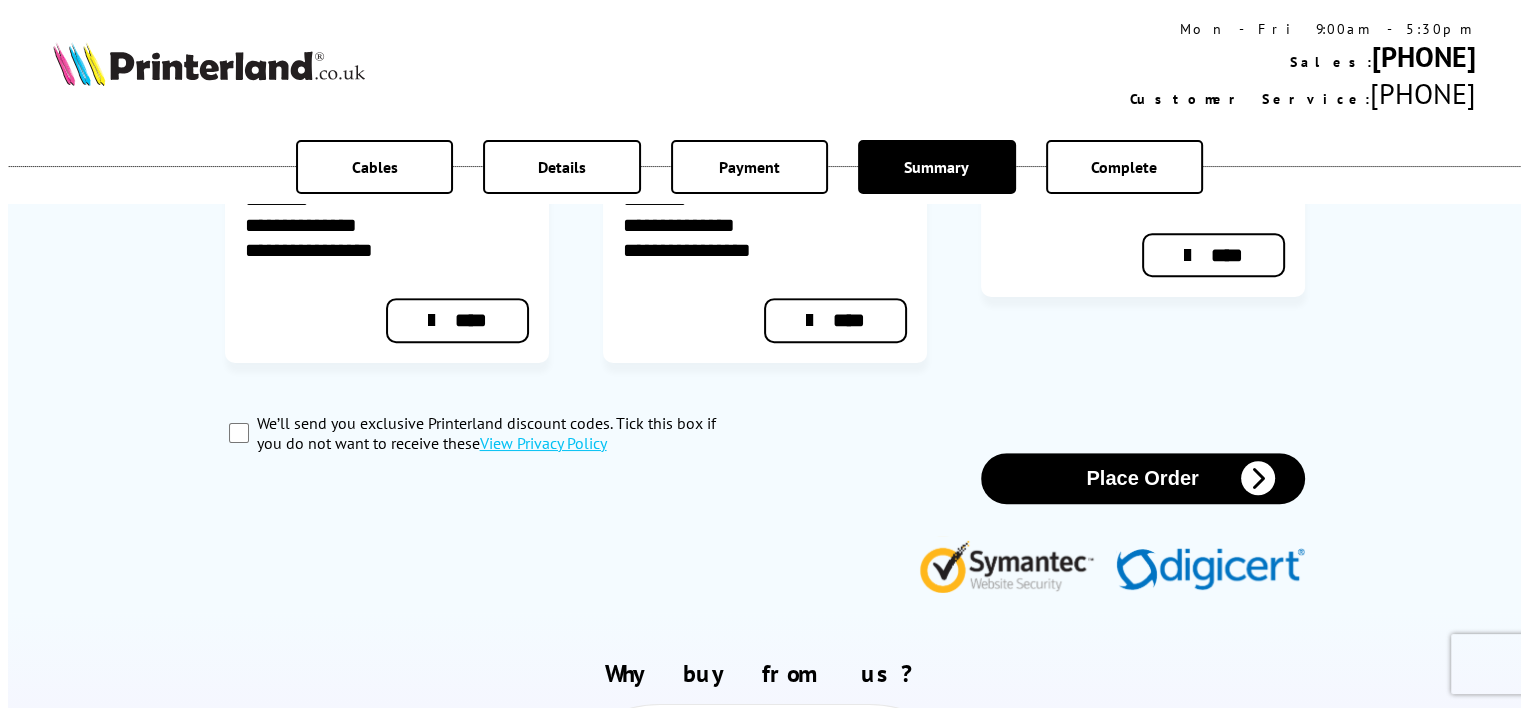 scroll, scrollTop: 1084, scrollLeft: 0, axis: vertical 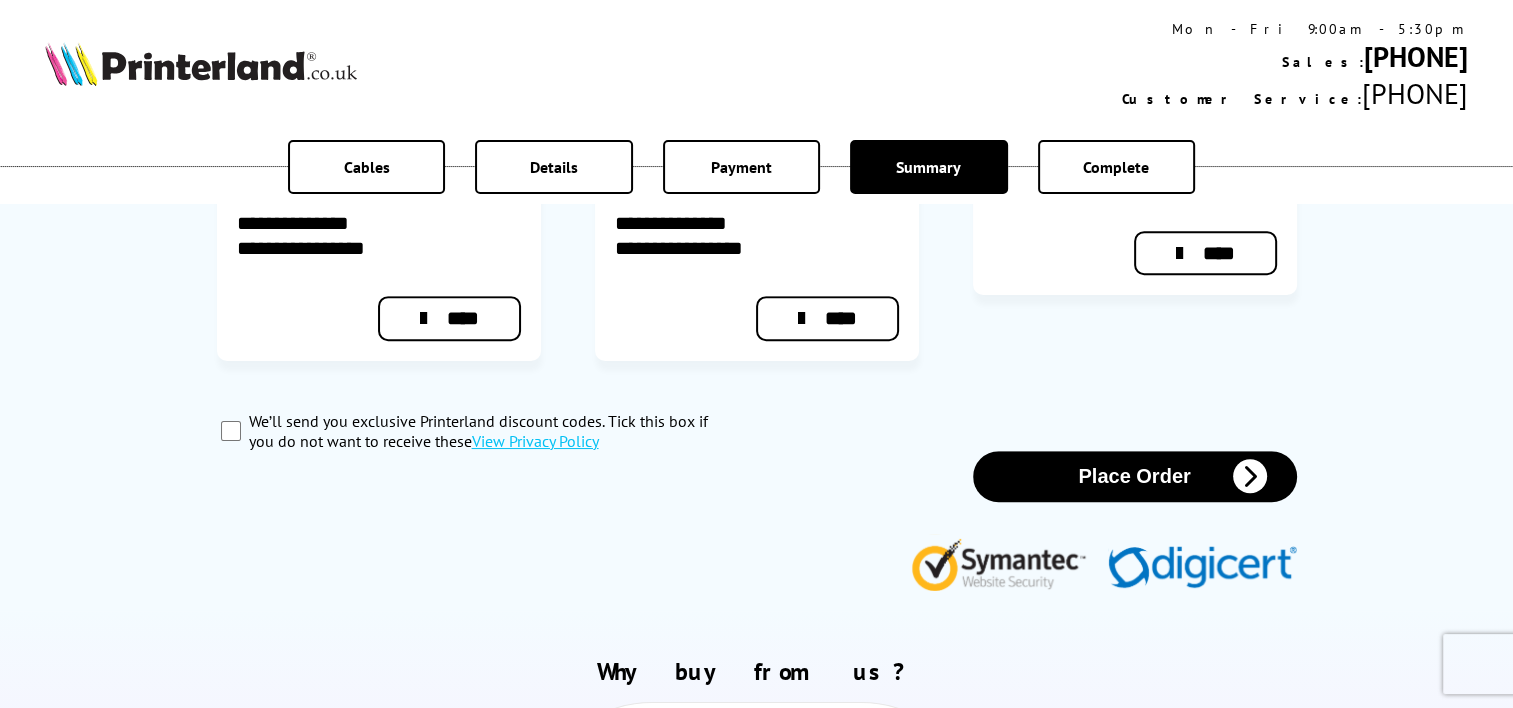 click on "View Privacy Policy" at bounding box center (535, 441) 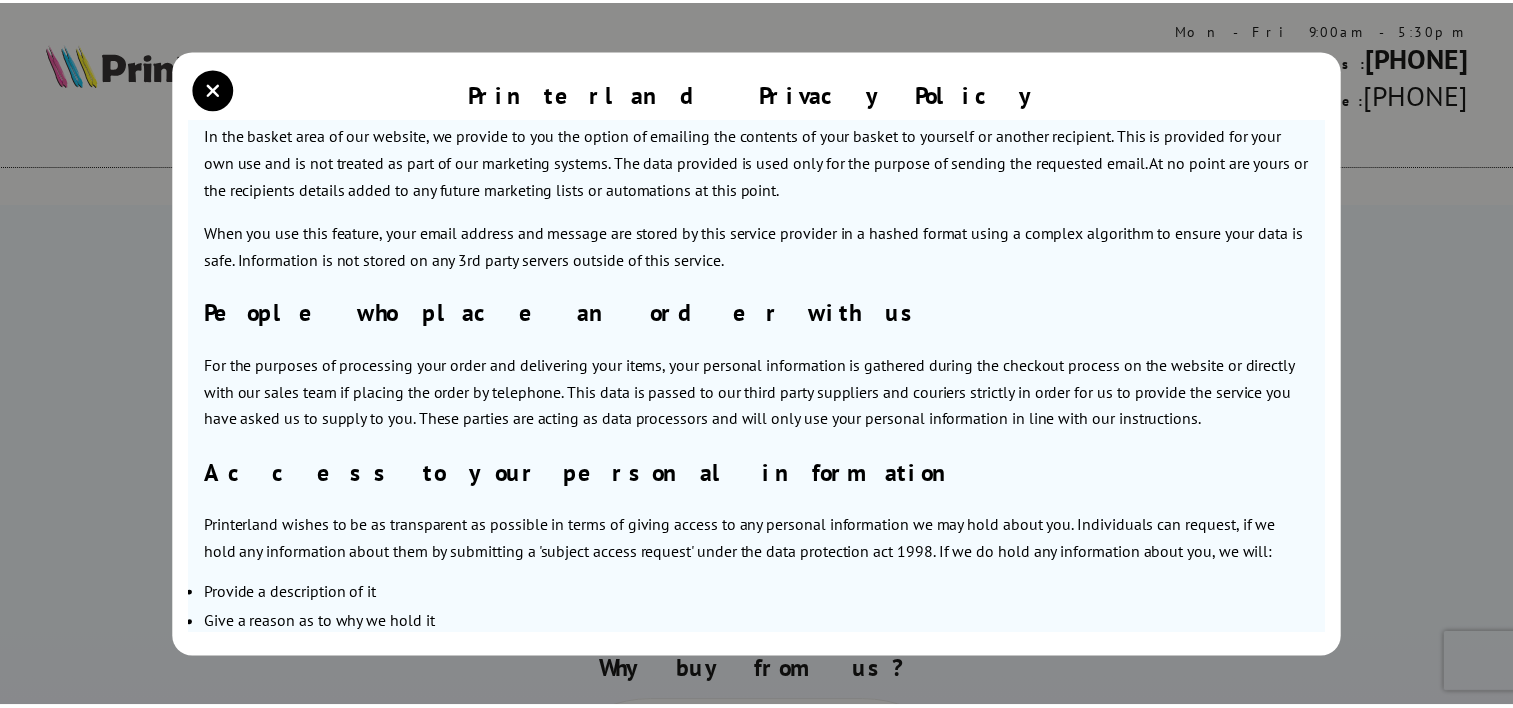 scroll, scrollTop: 2111, scrollLeft: 0, axis: vertical 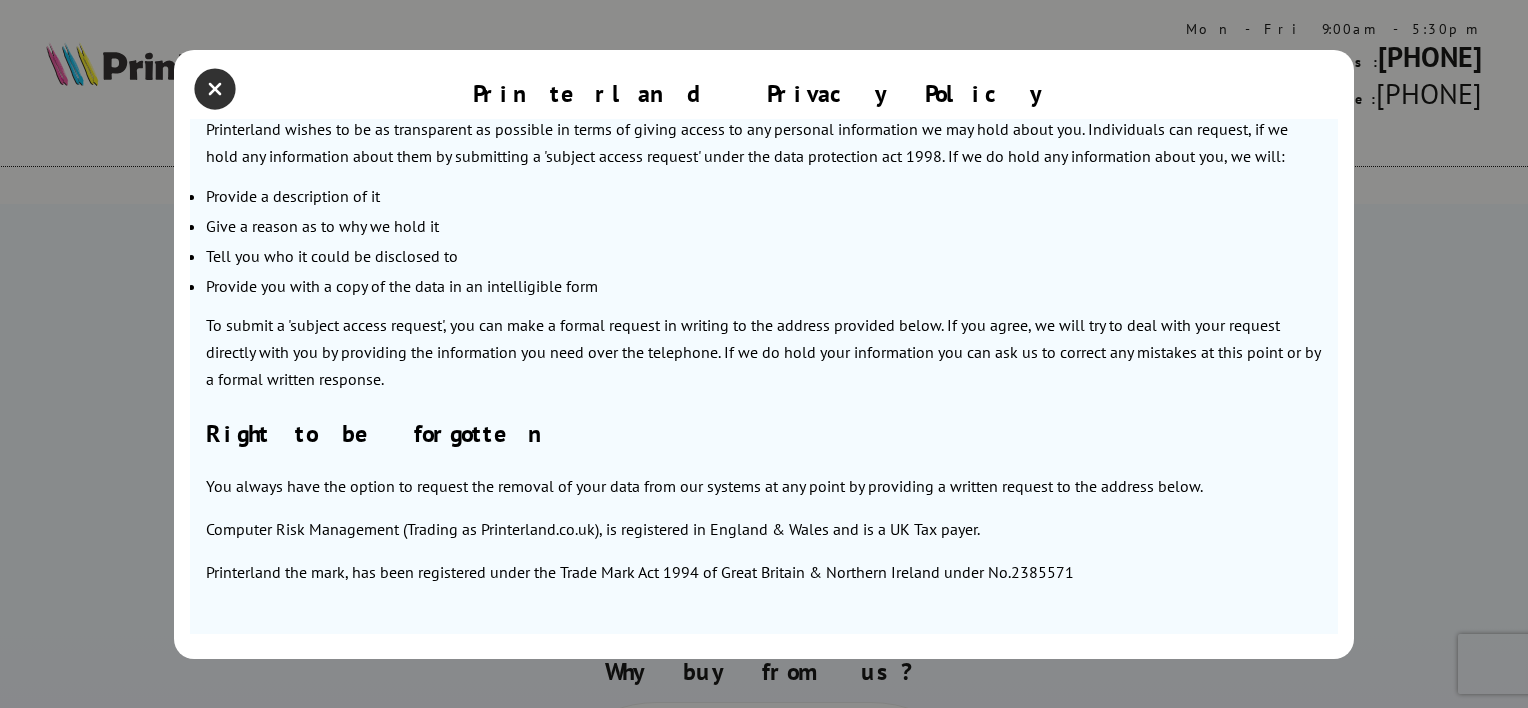 click at bounding box center (215, 89) 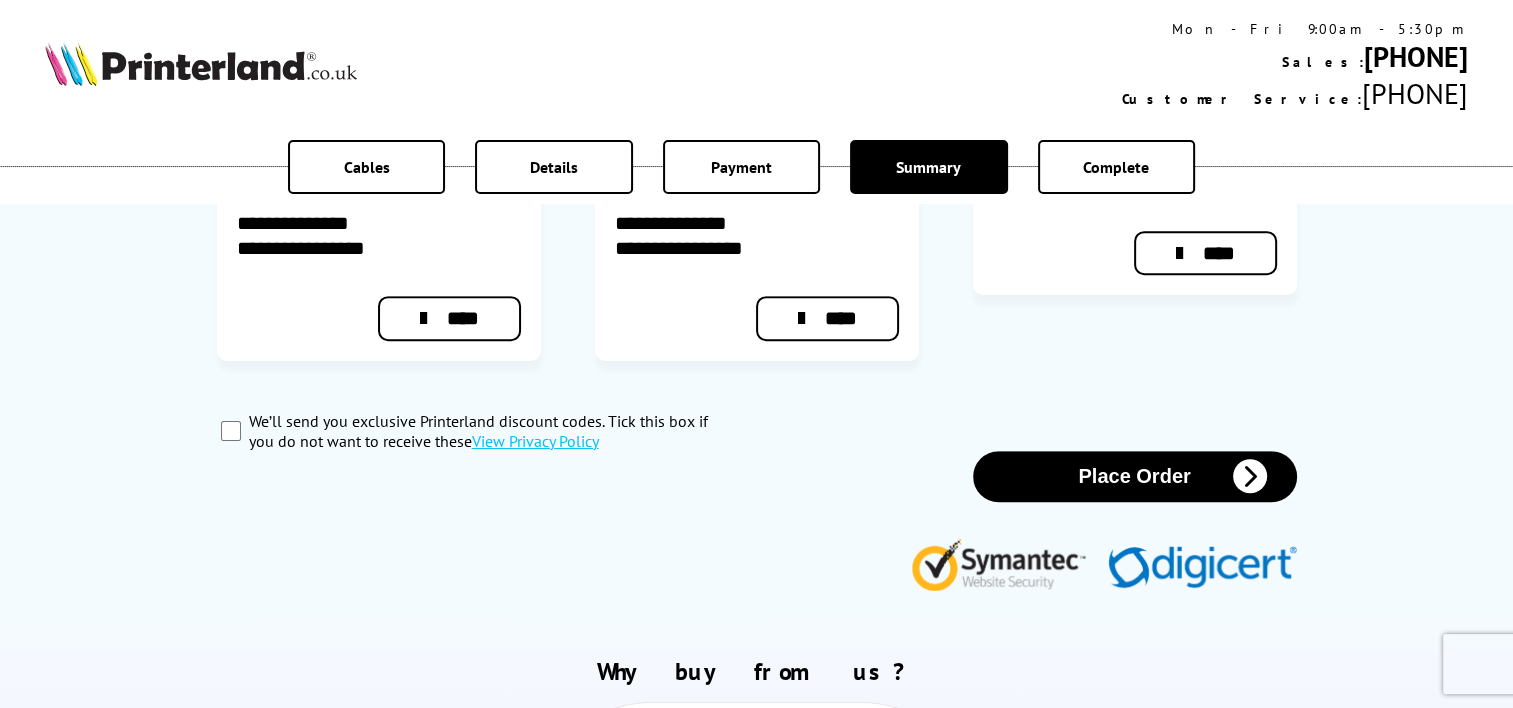 click on "We’ll send you exclusive Printerland discount codes. Tick this box if you do not want to receive these
View Privacy Policy" at bounding box center (231, 431) 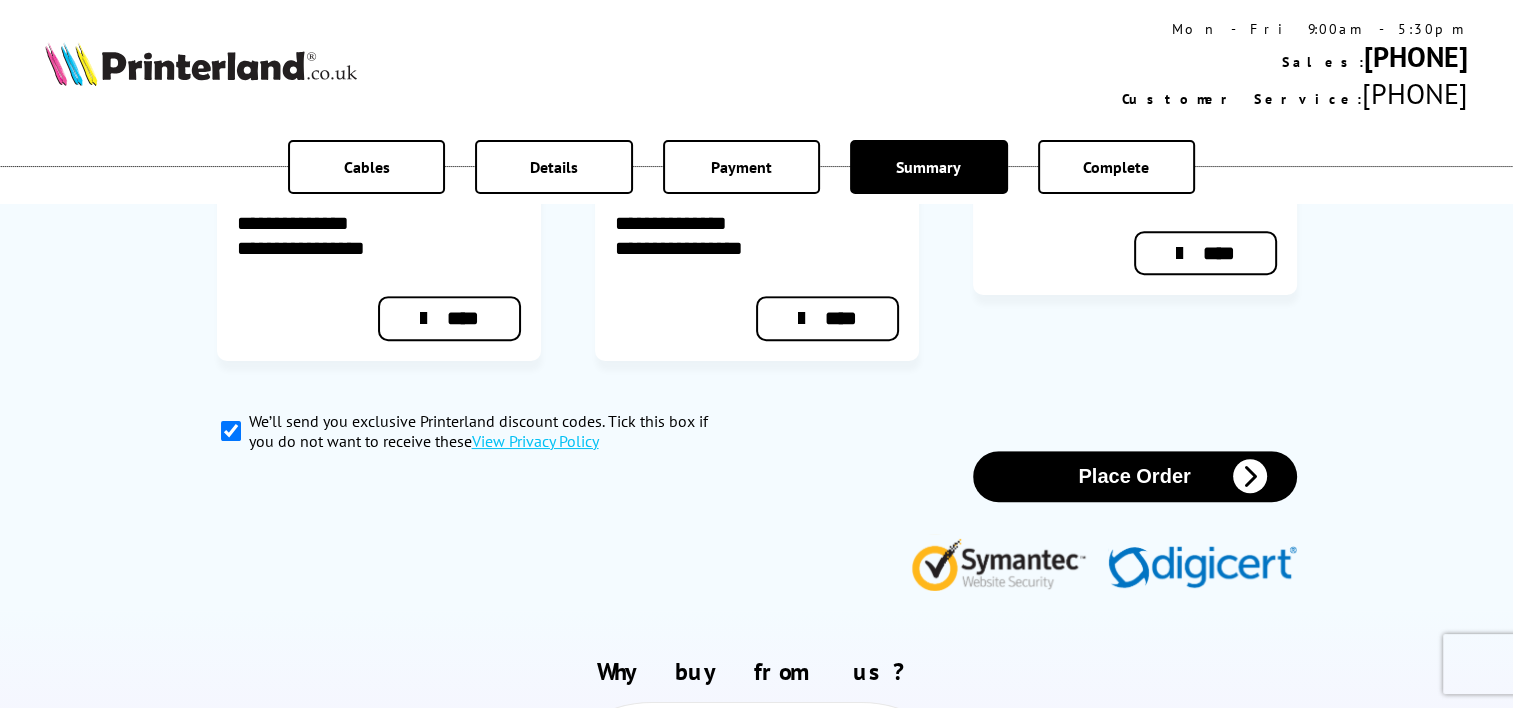 click at bounding box center (1250, 476) 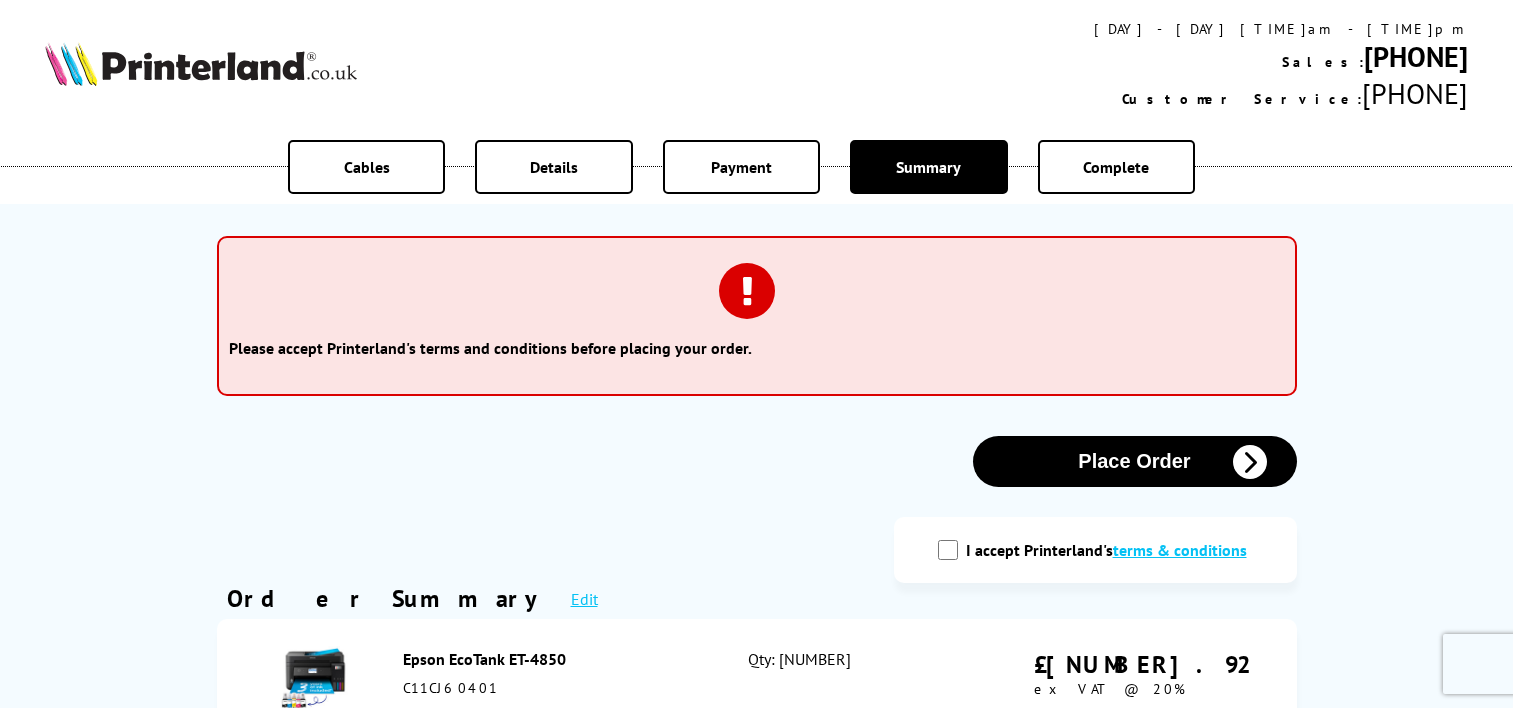 scroll, scrollTop: 0, scrollLeft: 0, axis: both 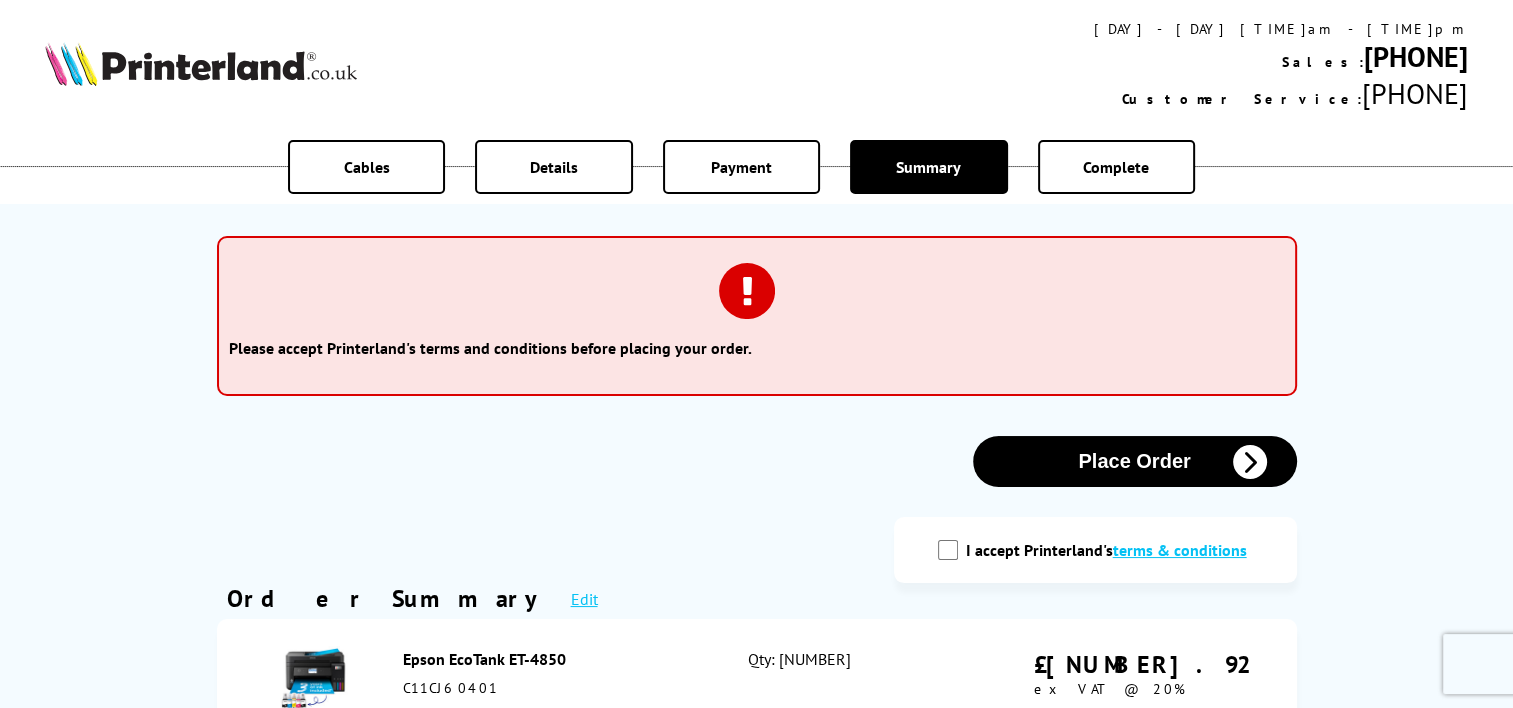 click at bounding box center (747, 291) 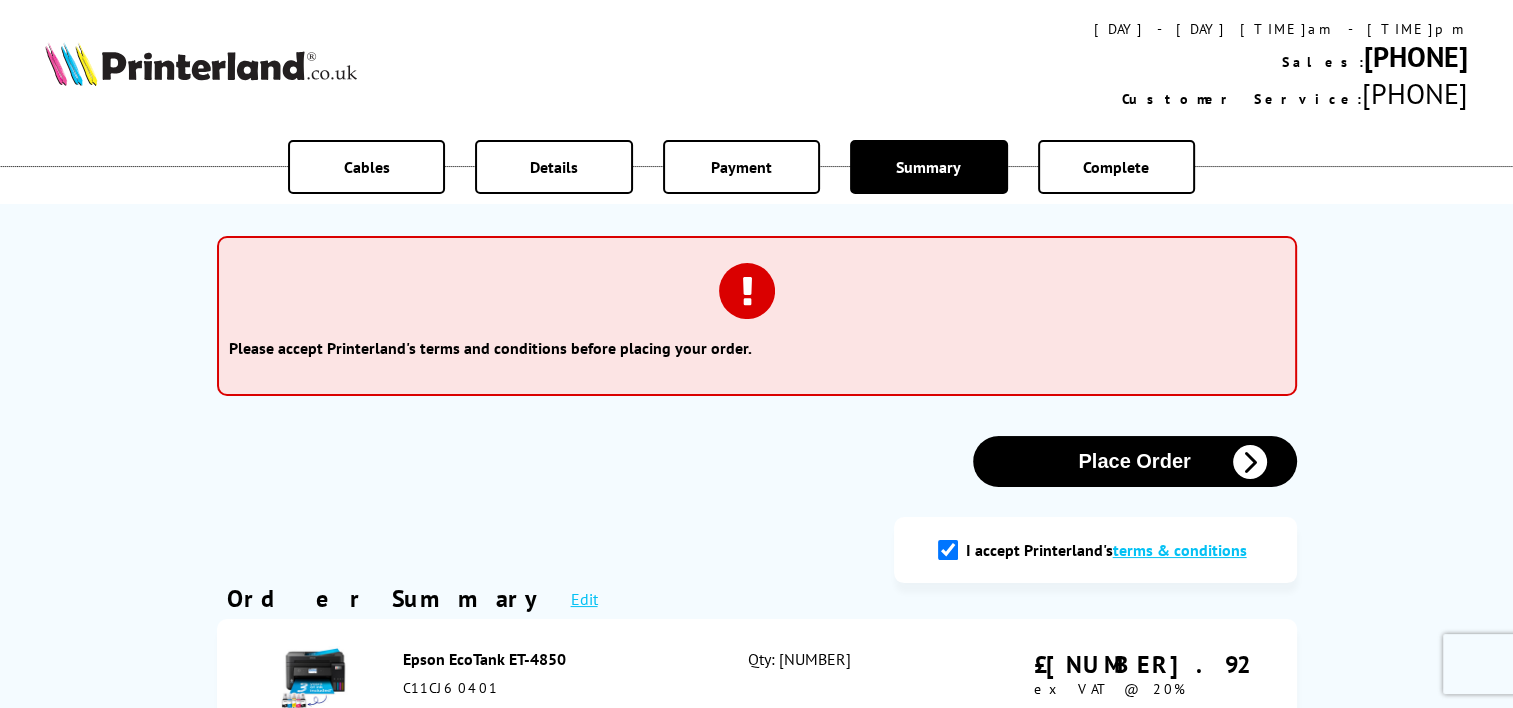 click on "Place Order" at bounding box center (1135, 461) 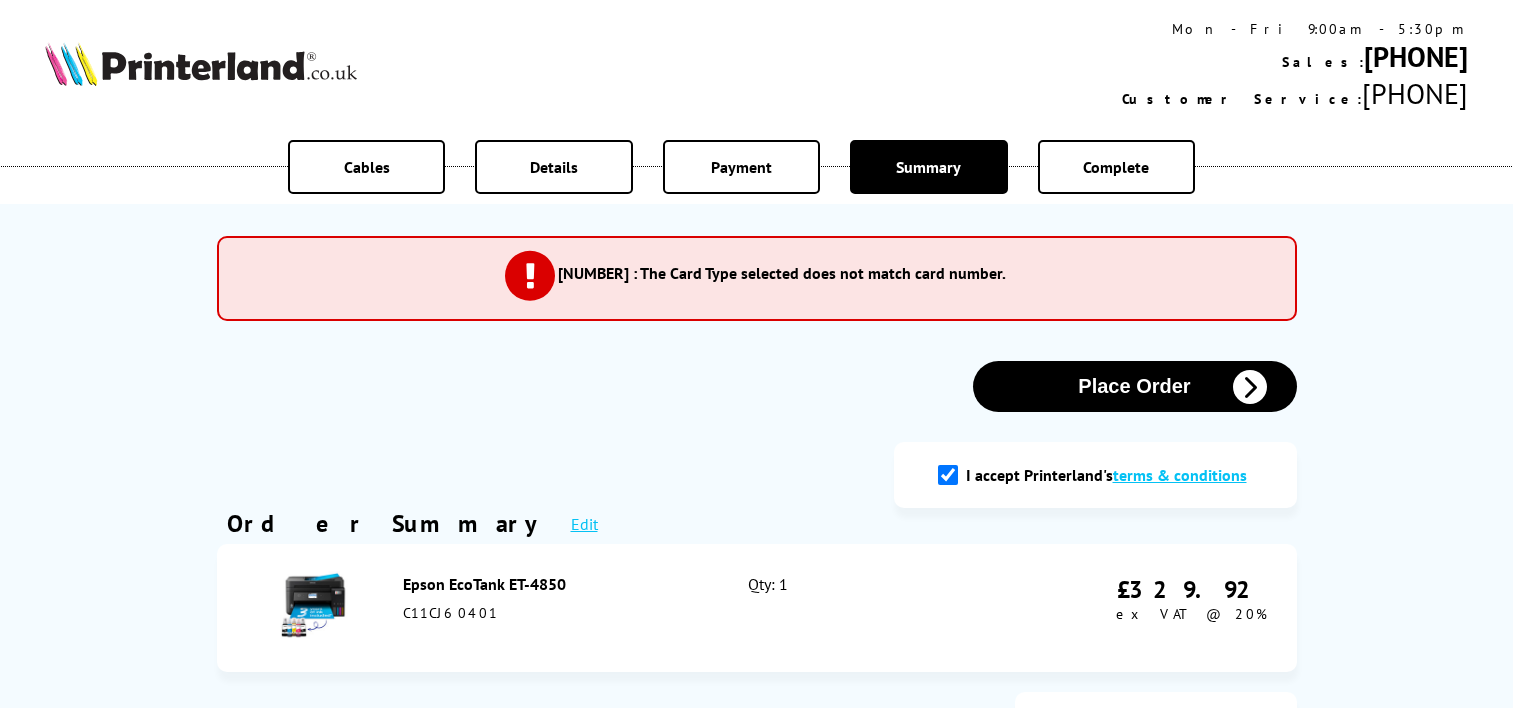 scroll, scrollTop: 0, scrollLeft: 0, axis: both 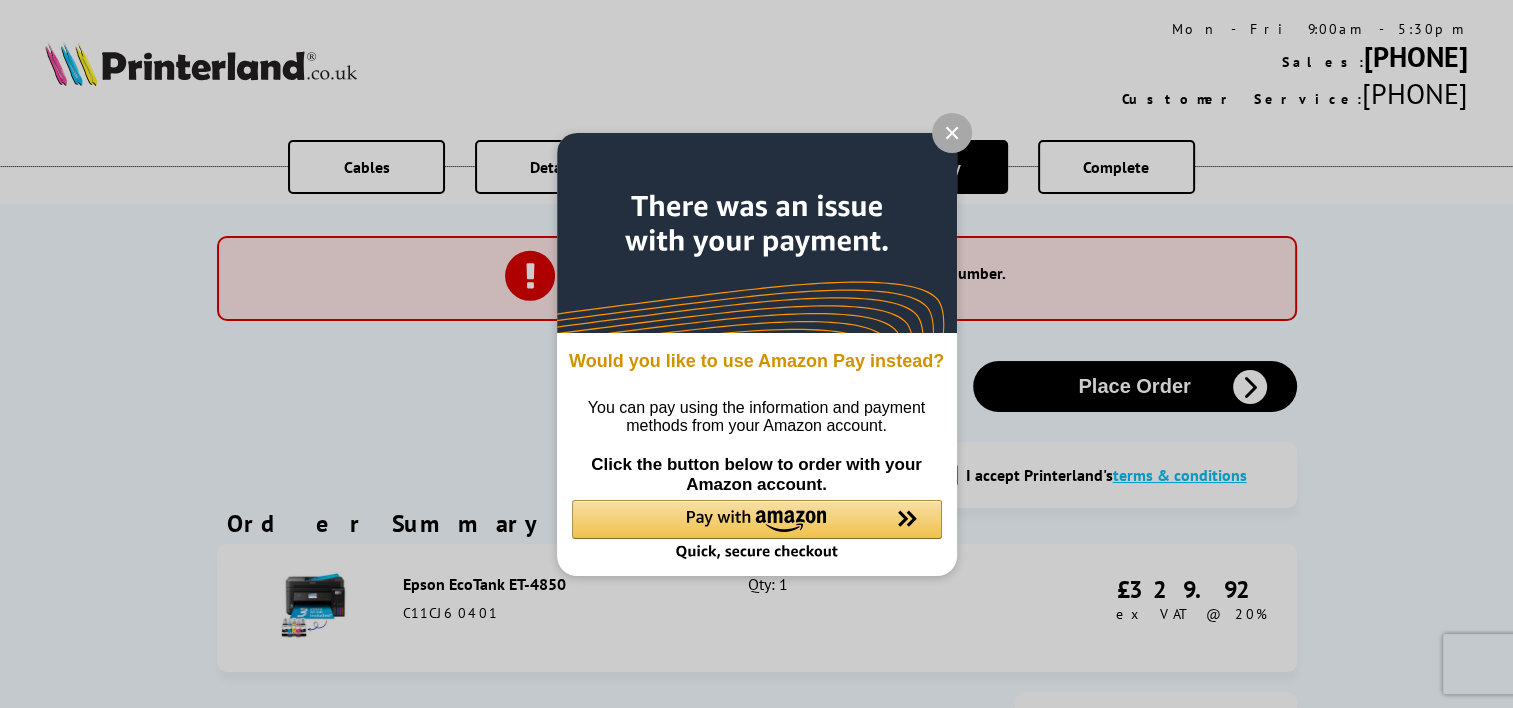 click at bounding box center [952, 133] 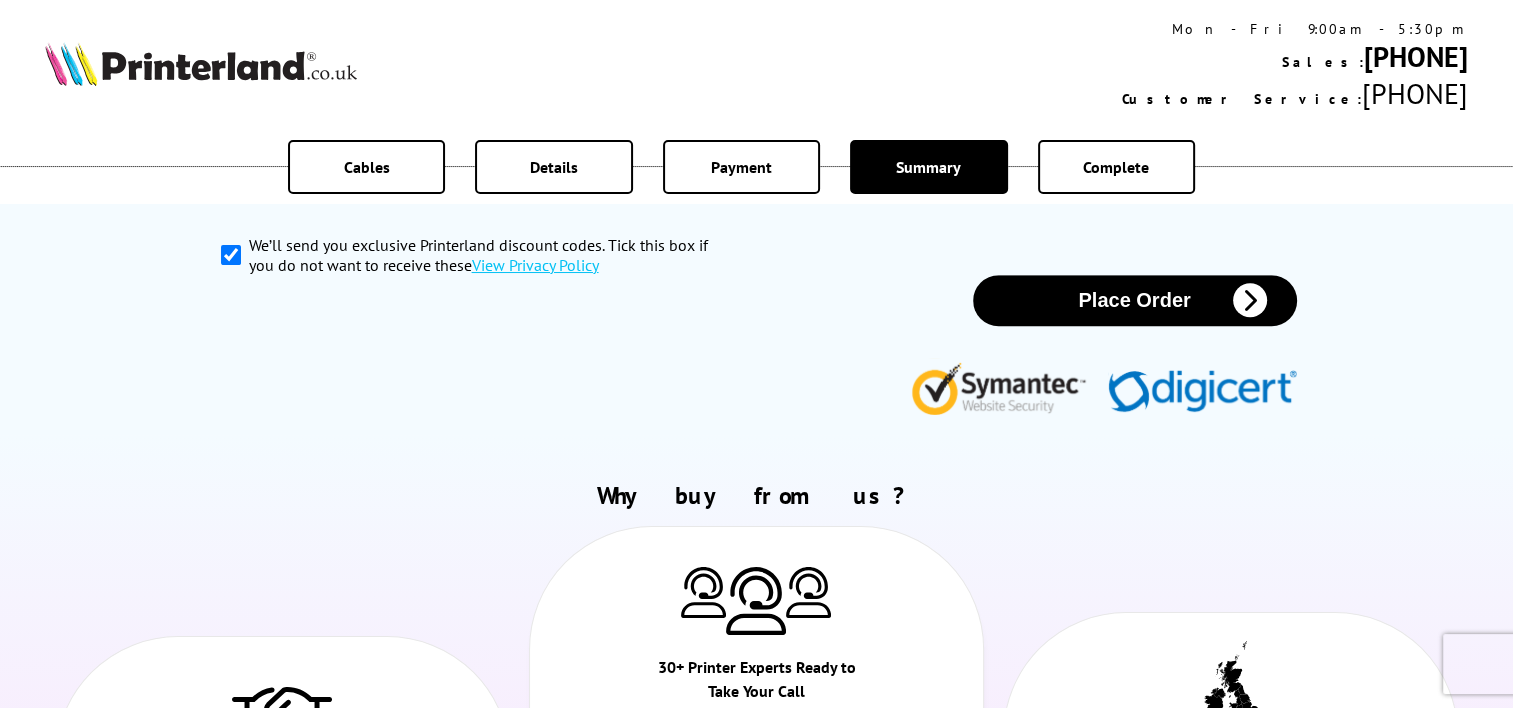 scroll, scrollTop: 1192, scrollLeft: 0, axis: vertical 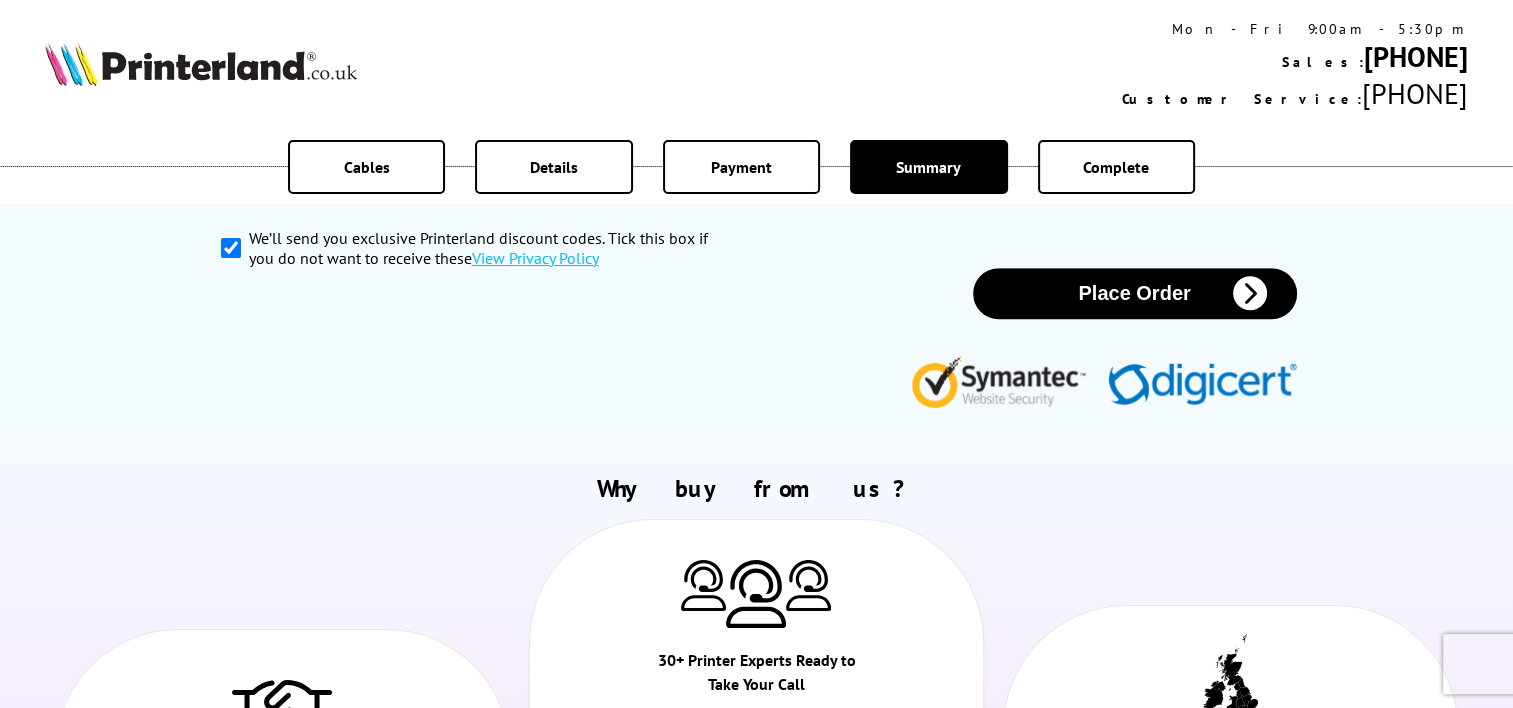 click on "Payment" at bounding box center [367, 167] 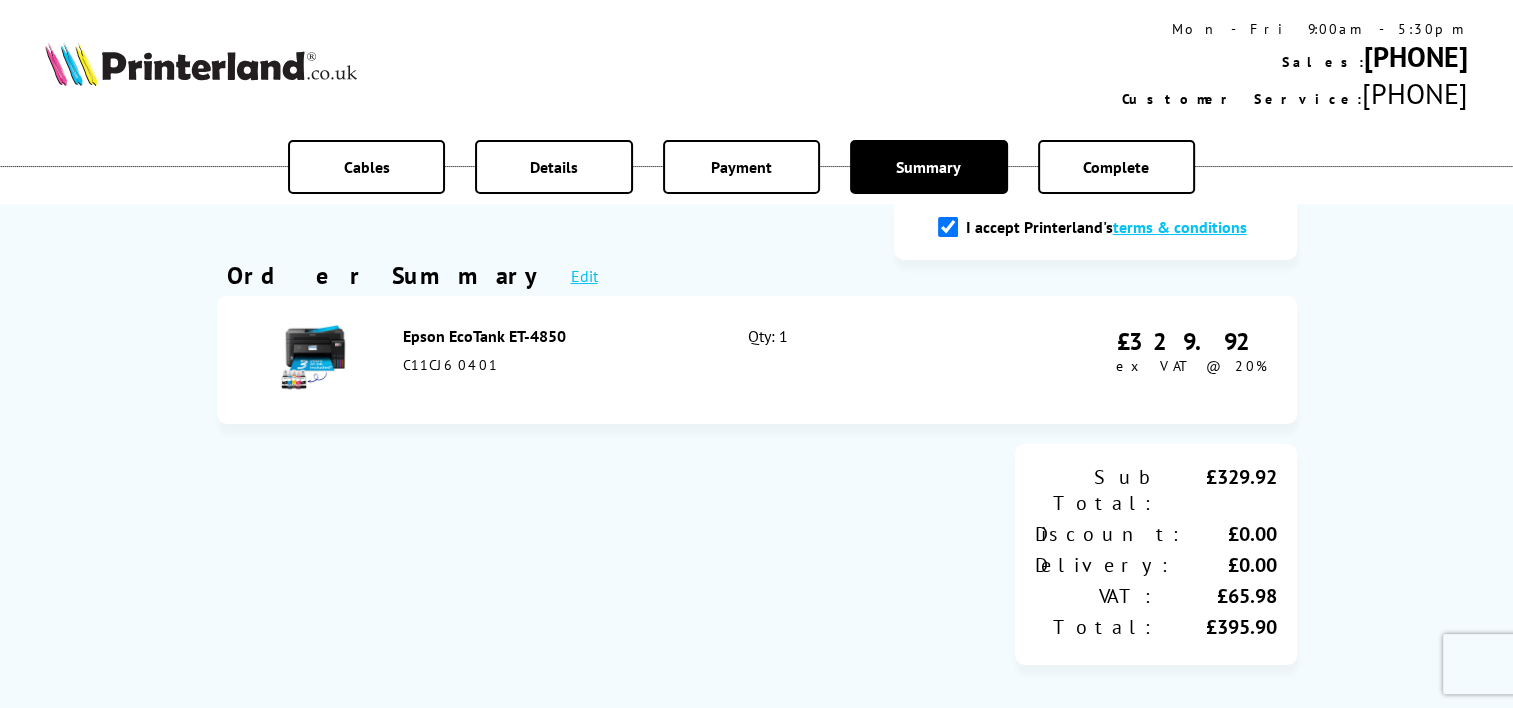 scroll, scrollTop: 0, scrollLeft: 0, axis: both 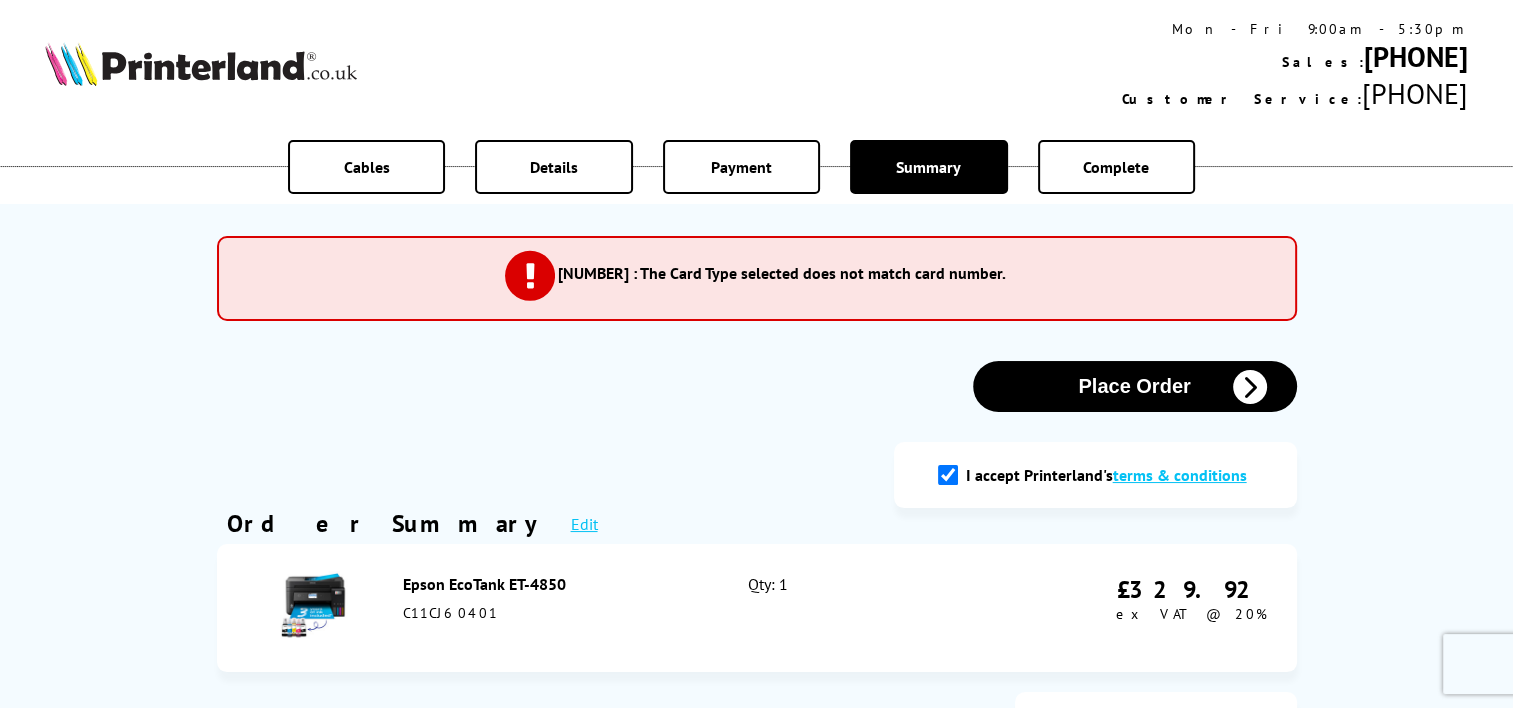 click on "Payment" at bounding box center [367, 167] 